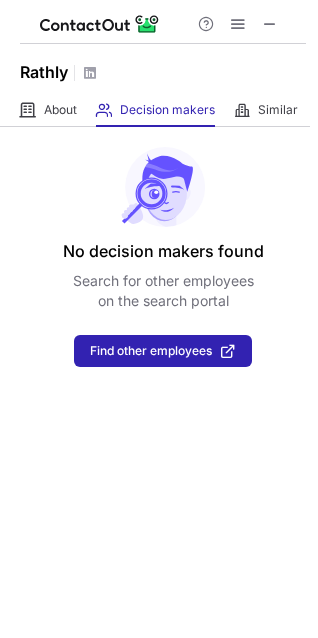 scroll, scrollTop: 0, scrollLeft: 0, axis: both 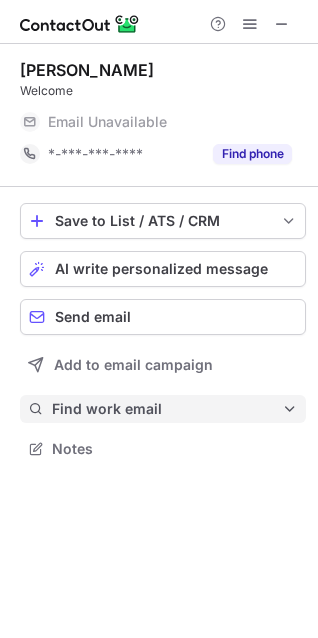 click on "Find work email" at bounding box center (167, 409) 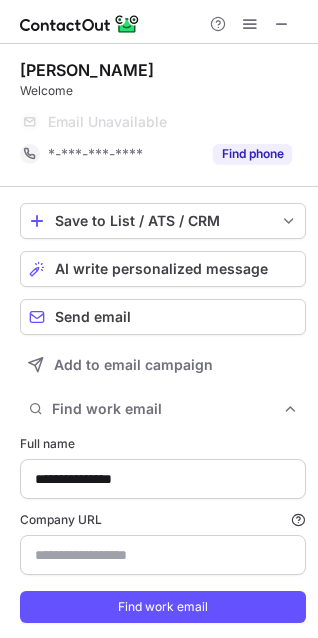 click on "**********" at bounding box center [163, 529] 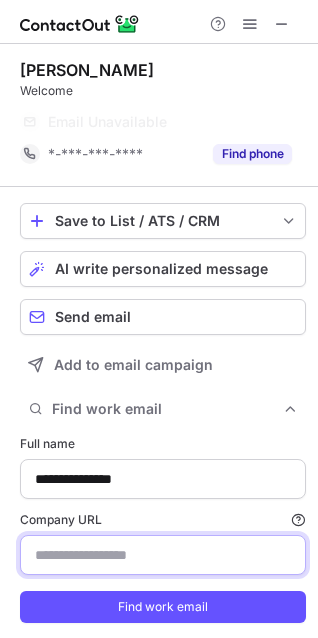paste on "**********" 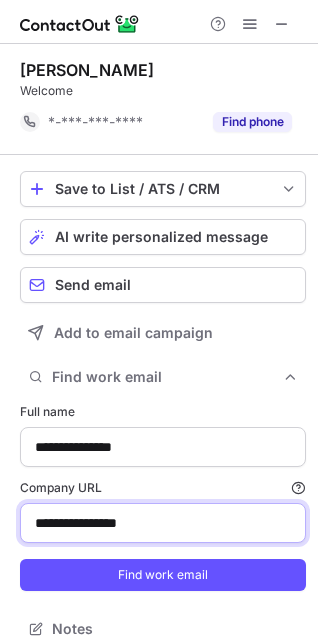type on "**********" 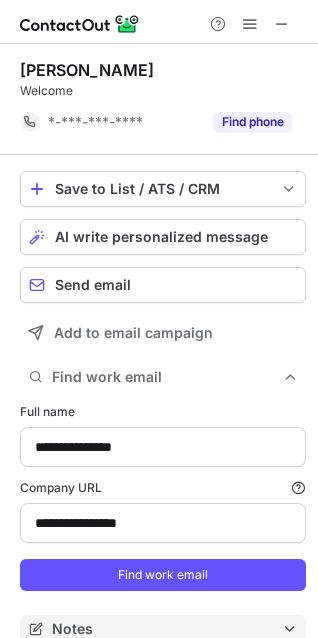 scroll, scrollTop: 615, scrollLeft: 304, axis: both 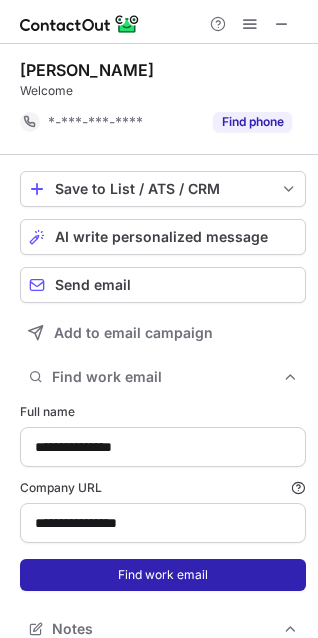 click on "Find work email" at bounding box center [163, 575] 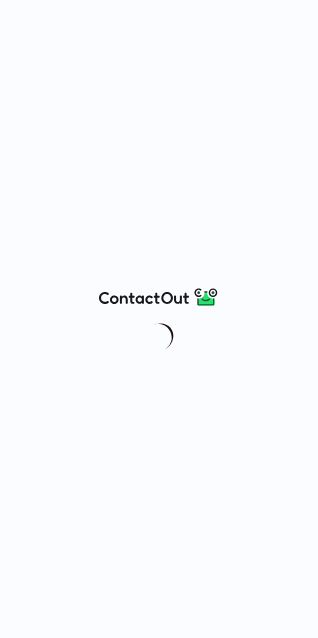 scroll, scrollTop: 0, scrollLeft: 0, axis: both 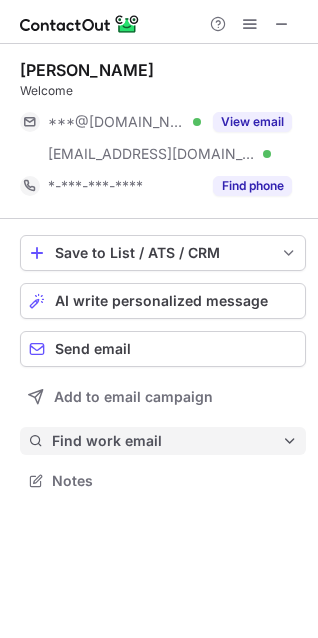 click on "Find work email" at bounding box center (167, 441) 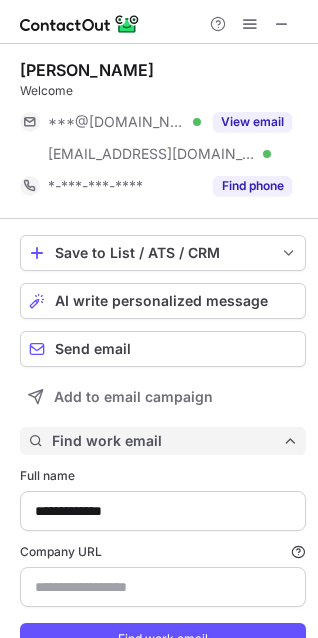 scroll, scrollTop: 10, scrollLeft: 10, axis: both 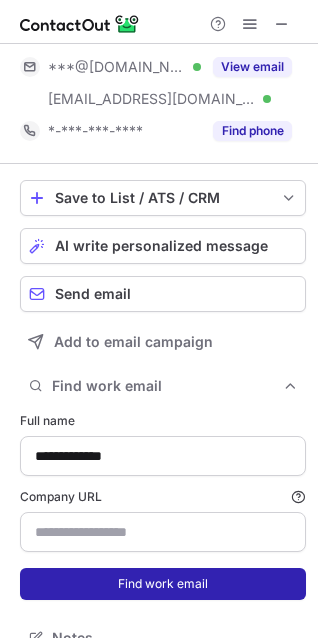 type on "*********" 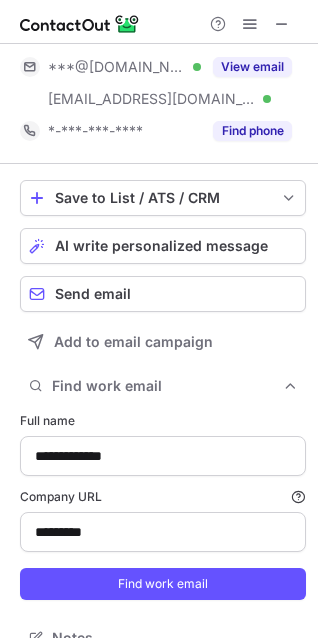 scroll, scrollTop: 85, scrollLeft: 0, axis: vertical 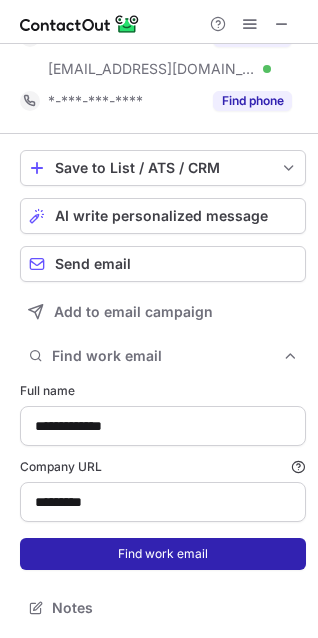 click on "Find work email" at bounding box center [163, 554] 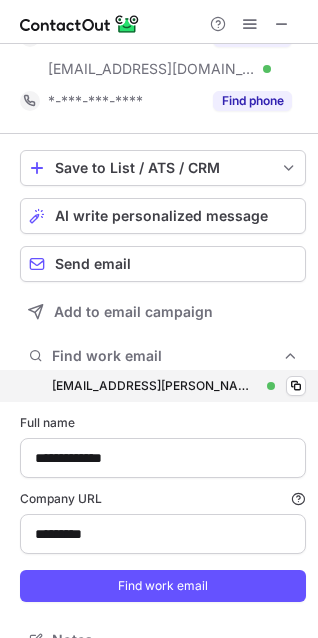 scroll, scrollTop: 10, scrollLeft: 10, axis: both 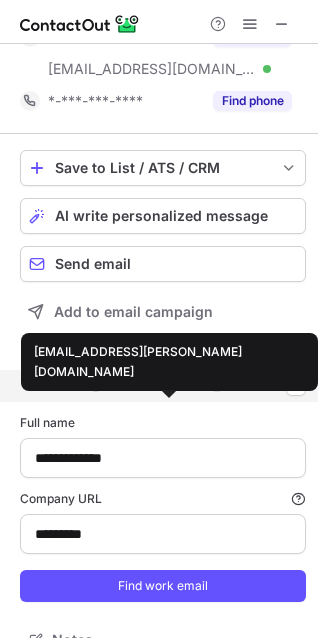 click on "yarden.morgan@lusha.com" at bounding box center [155, 386] 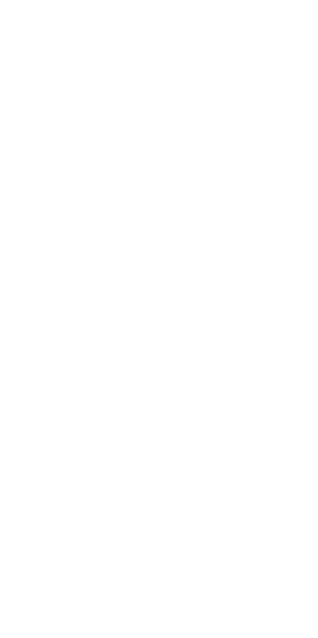 scroll, scrollTop: 0, scrollLeft: 0, axis: both 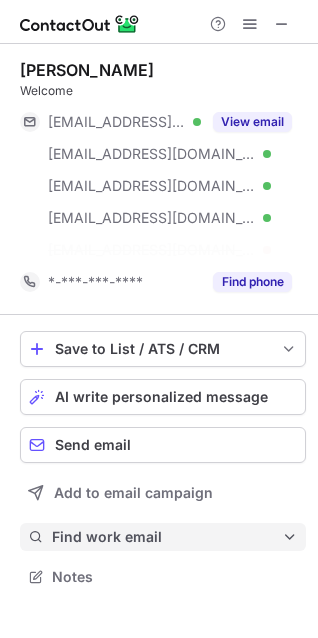 click on "Find work email" at bounding box center [163, 537] 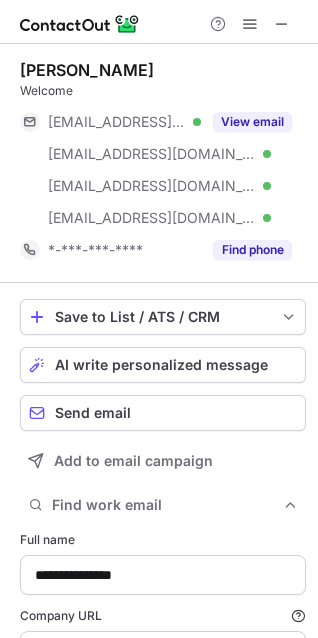 scroll, scrollTop: 743, scrollLeft: 304, axis: both 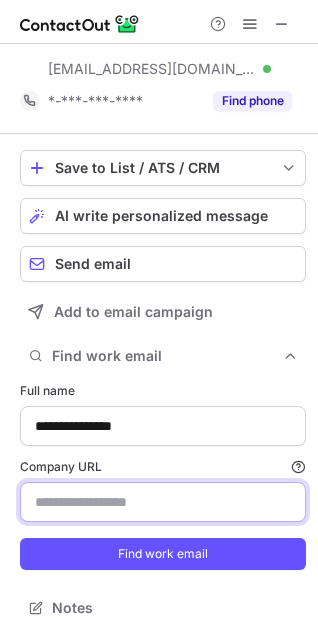click on "Company URL Finding work email will consume 1 credit if a match is found." at bounding box center (163, 502) 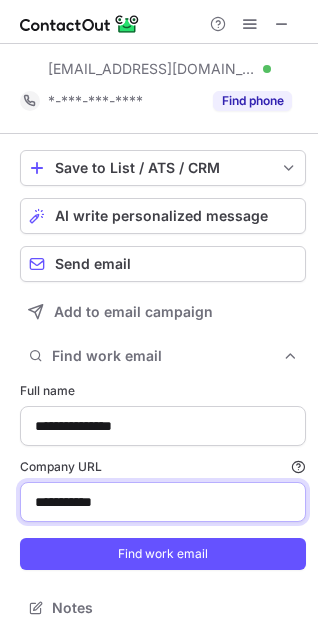 type on "**********" 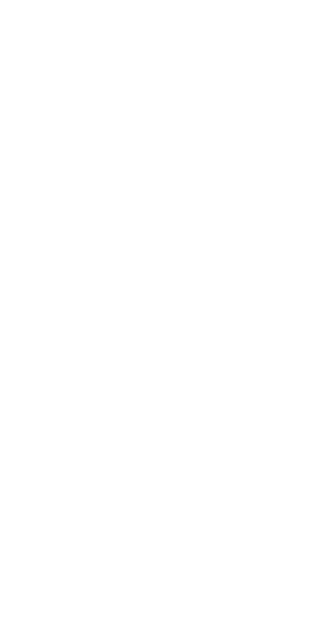 scroll, scrollTop: 0, scrollLeft: 0, axis: both 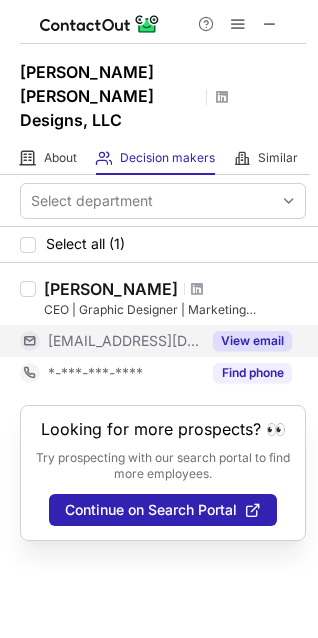 click on "[EMAIL_ADDRESS][DOMAIN_NAME]" at bounding box center (124, 341) 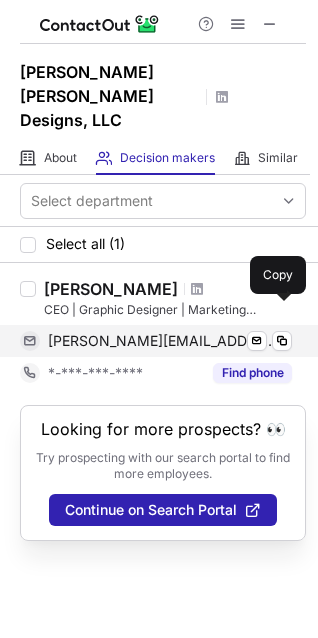 click on "gina@marilynjeannedesigns.com" at bounding box center (162, 341) 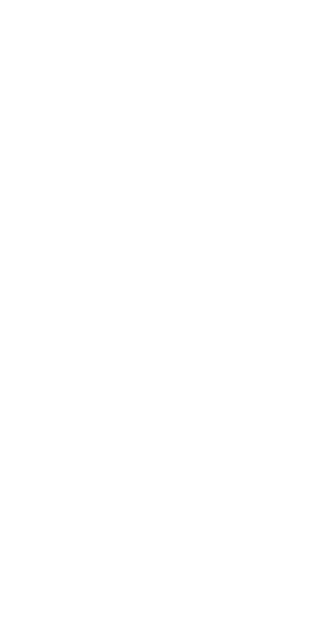 scroll, scrollTop: 0, scrollLeft: 0, axis: both 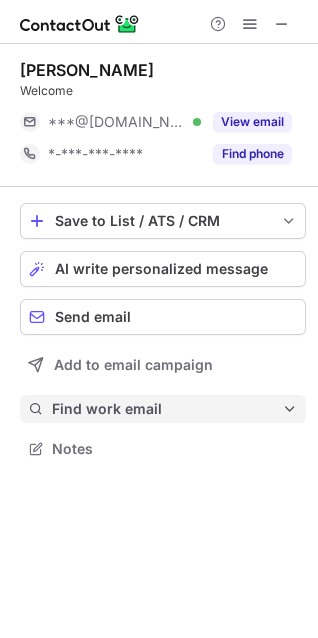 click on "Find work email" at bounding box center (167, 409) 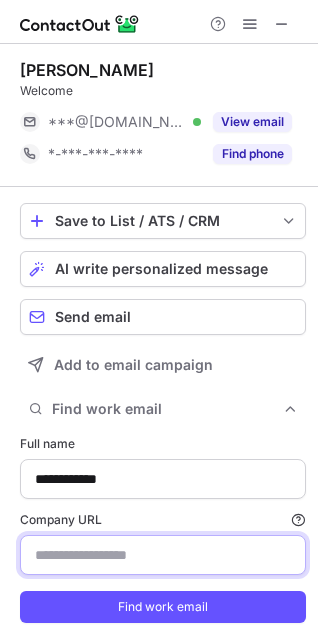 click on "Company URL Finding work email will consume 1 credit if a match is found." at bounding box center [163, 555] 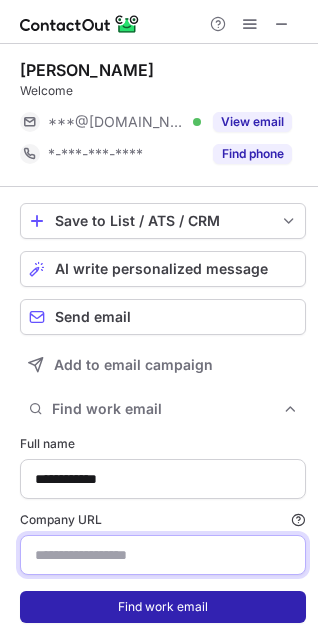 paste on "**********" 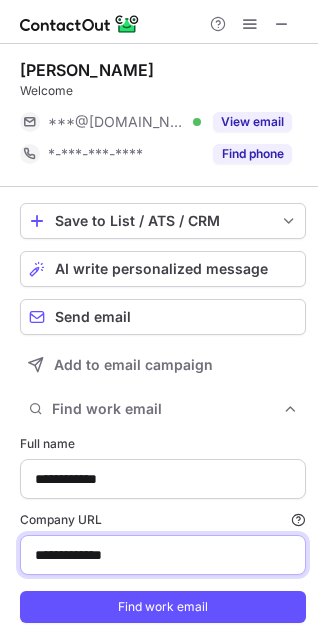 type on "**********" 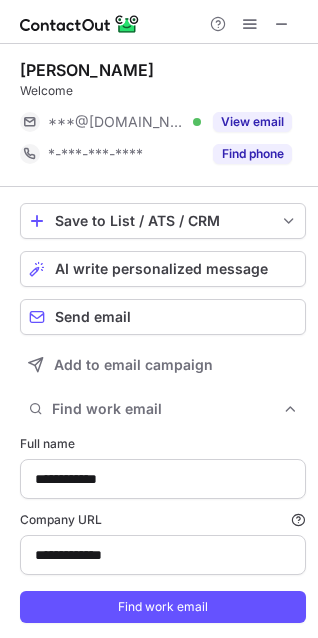 click on "**********" at bounding box center [163, 529] 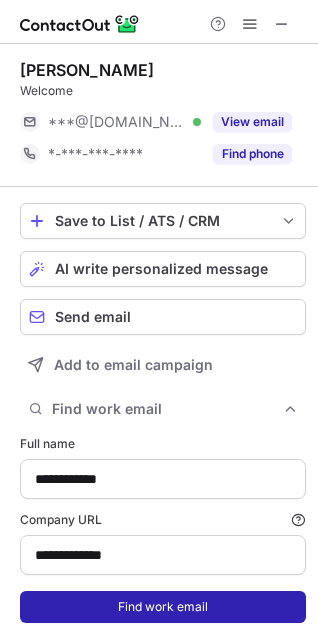click on "Find work email" at bounding box center [163, 607] 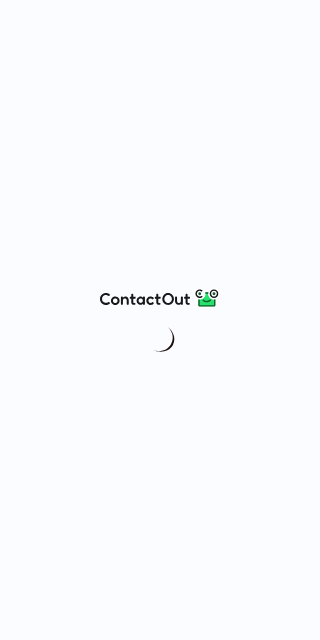 scroll, scrollTop: 0, scrollLeft: 0, axis: both 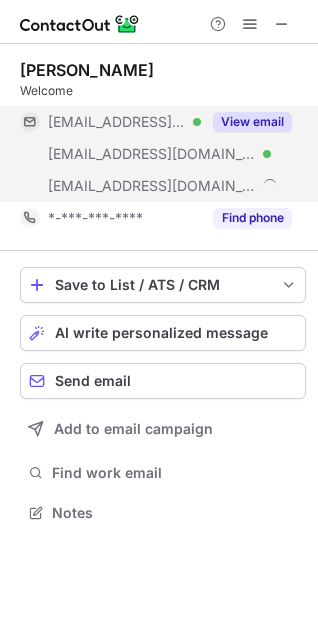 click on "[EMAIL_ADDRESS][DOMAIN_NAME] Verified" at bounding box center (110, 122) 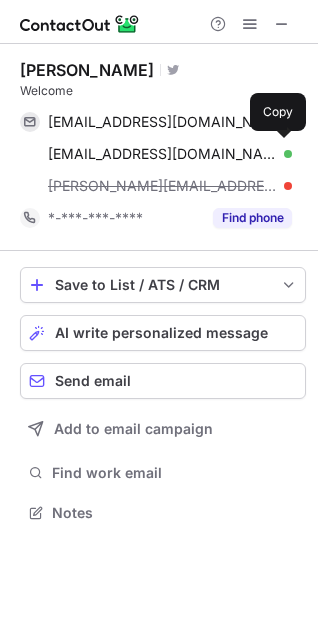 click on "[EMAIL_ADDRESS][DOMAIN_NAME]" at bounding box center [162, 154] 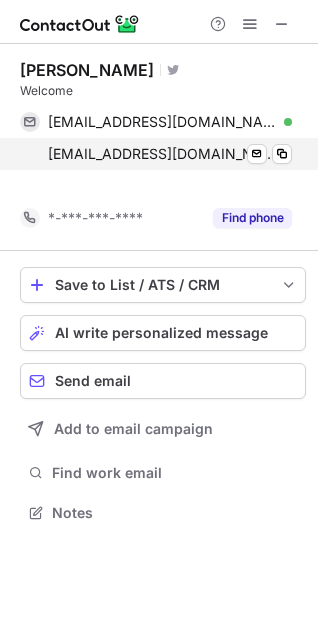 scroll, scrollTop: 467, scrollLeft: 318, axis: both 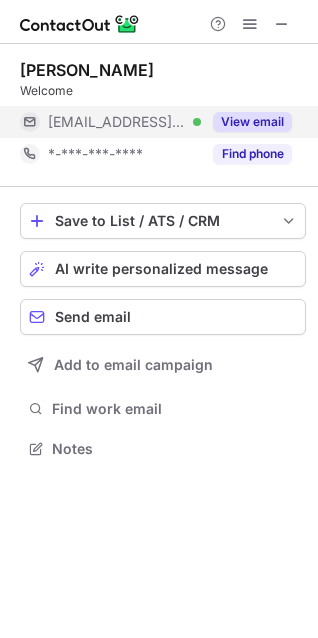 click on "***@gauxplay.com" at bounding box center (117, 122) 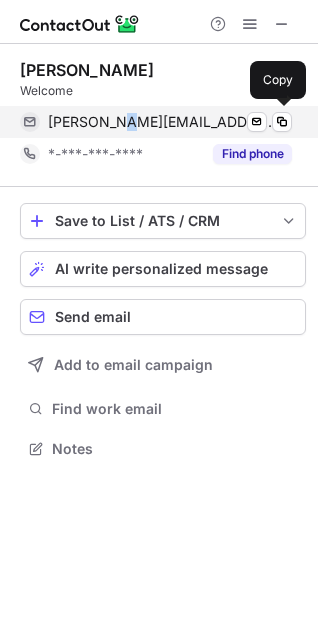 click on "[PERSON_NAME][EMAIL_ADDRESS][DOMAIN_NAME]" at bounding box center (162, 122) 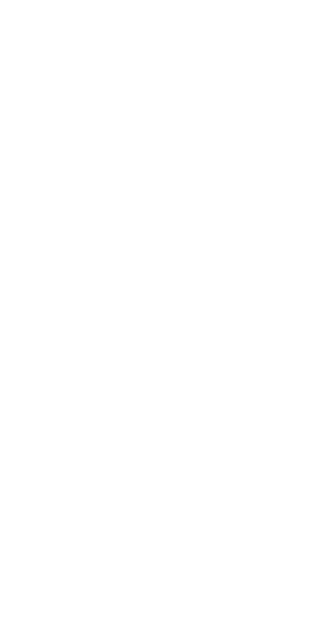 scroll, scrollTop: 0, scrollLeft: 0, axis: both 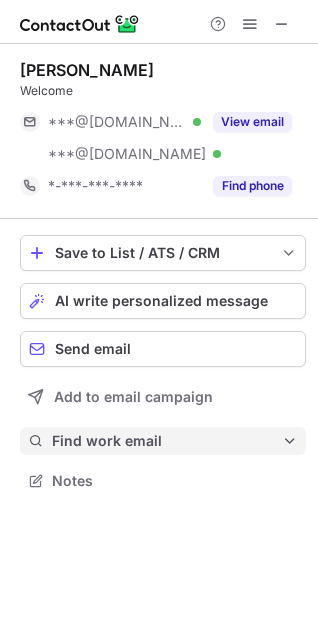 click on "Find work email" at bounding box center (163, 441) 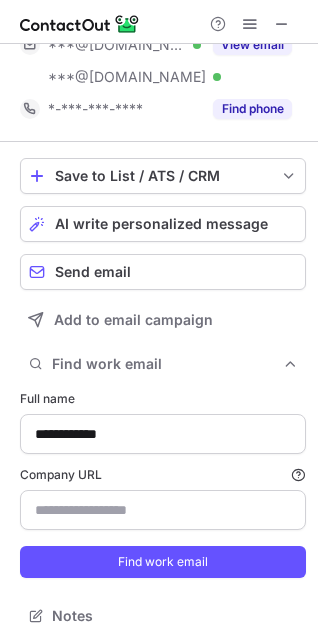 scroll, scrollTop: 85, scrollLeft: 0, axis: vertical 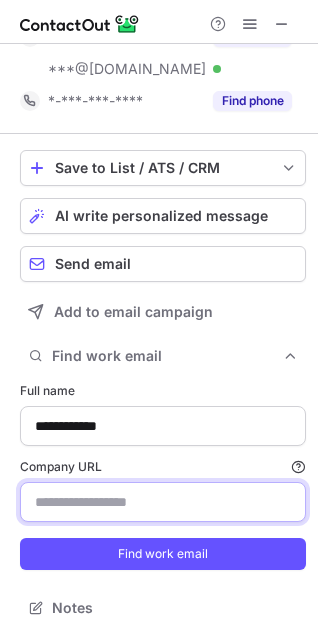 click on "Company URL Finding work email will consume 1 credit if a match is found." at bounding box center [163, 502] 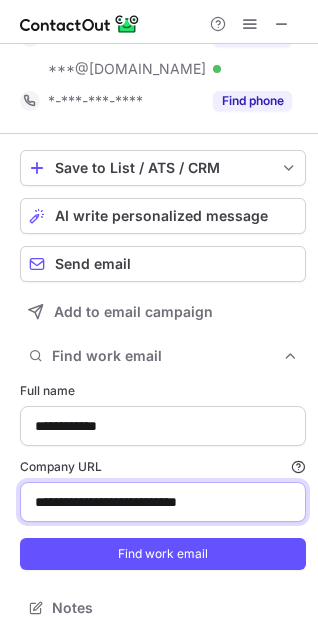 drag, startPoint x: 7, startPoint y: 522, endPoint x: -237, endPoint y: 548, distance: 245.38133 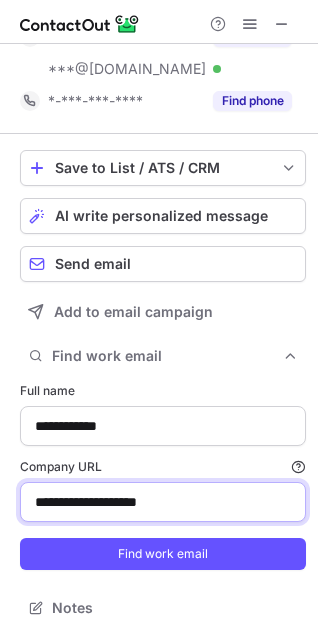 type on "**********" 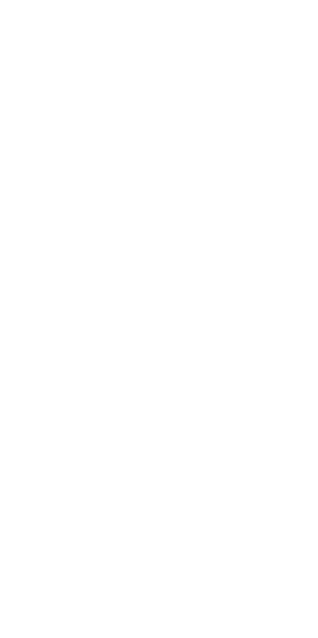 scroll, scrollTop: 0, scrollLeft: 0, axis: both 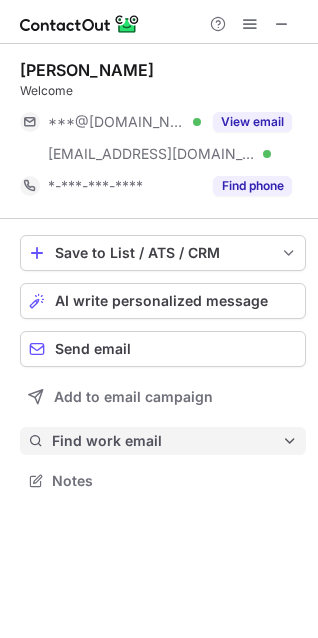 click on "Find work email" at bounding box center (163, 441) 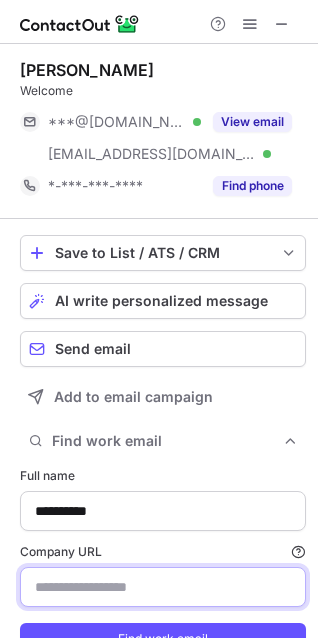 drag, startPoint x: 123, startPoint y: 584, endPoint x: 122, endPoint y: 597, distance: 13.038404 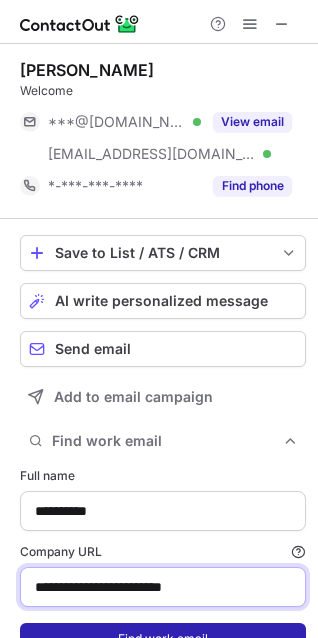 type on "**********" 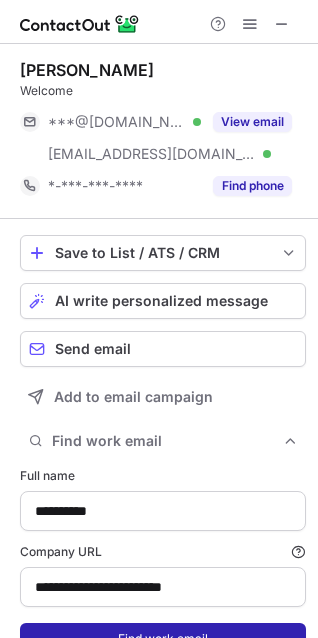 click on "Find work email" at bounding box center (163, 639) 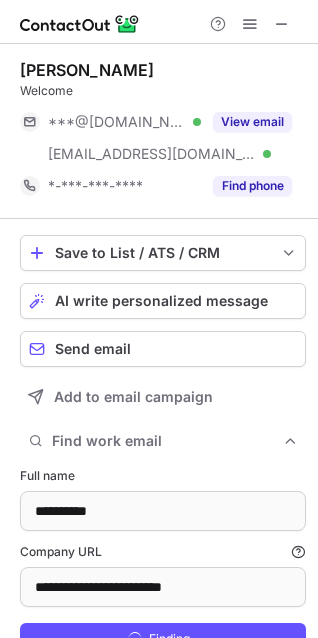 scroll, scrollTop: 10, scrollLeft: 10, axis: both 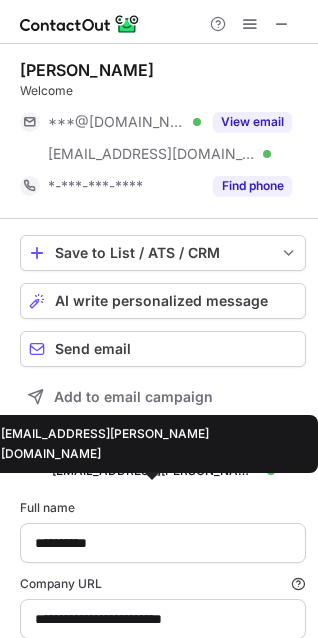 click on "aja.chavez@missionprephealthcare.com" at bounding box center (155, 471) 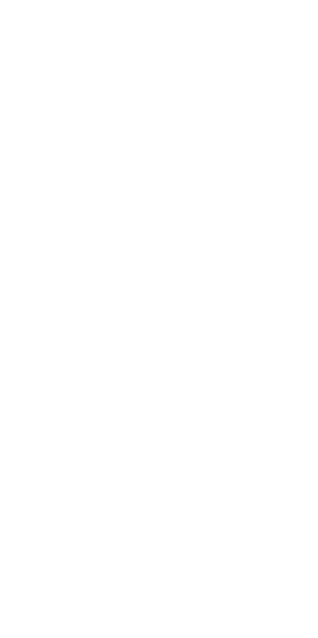 scroll, scrollTop: 0, scrollLeft: 0, axis: both 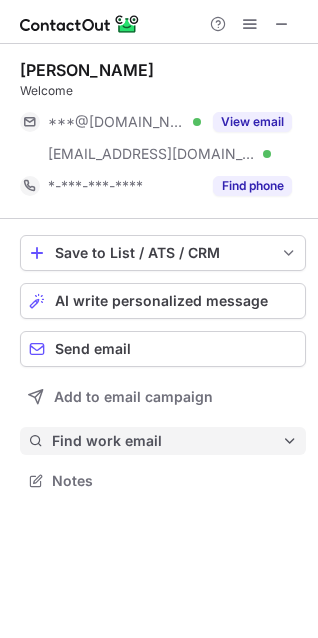 click on "Find work email" at bounding box center [167, 441] 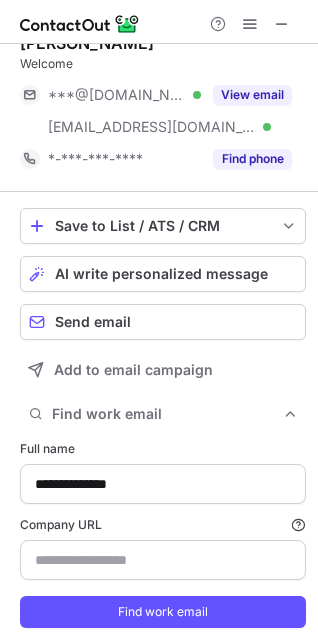 scroll, scrollTop: 0, scrollLeft: 0, axis: both 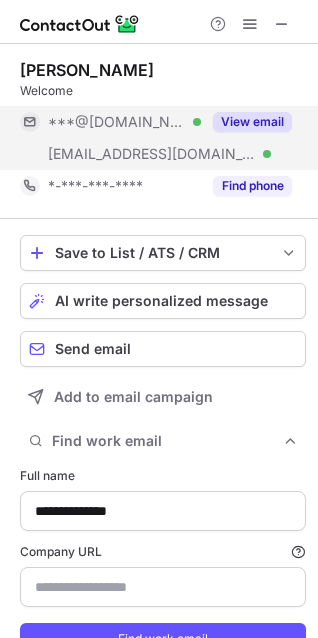 type 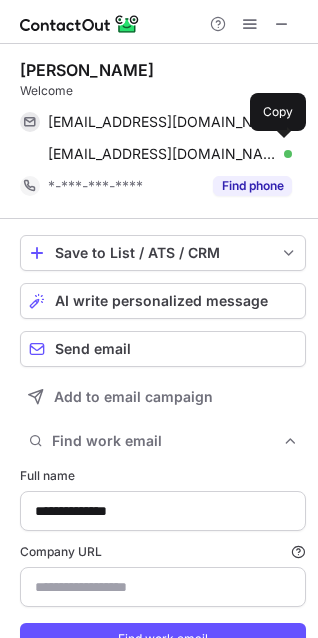 click on "kimba@kushae.com" at bounding box center [162, 154] 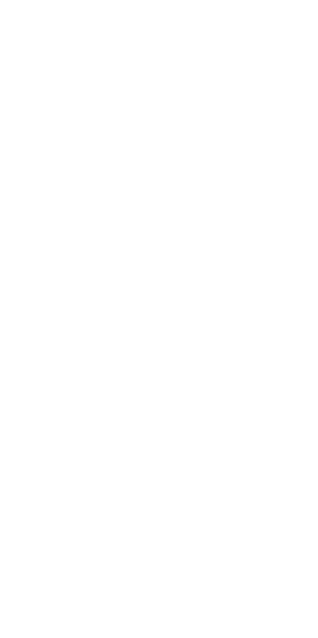 scroll, scrollTop: 0, scrollLeft: 0, axis: both 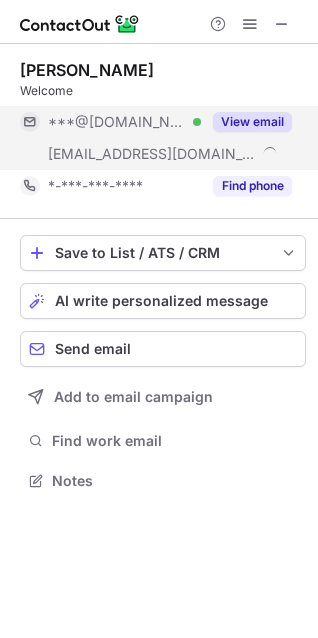 click on "***@gmail.com Verified" at bounding box center (124, 122) 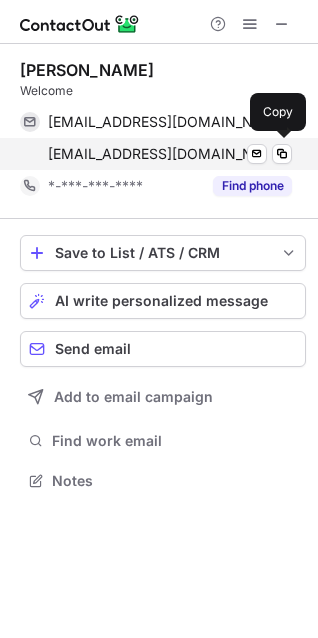 click on "mariyam@thebeautyholic.com Send email Copy" at bounding box center [156, 154] 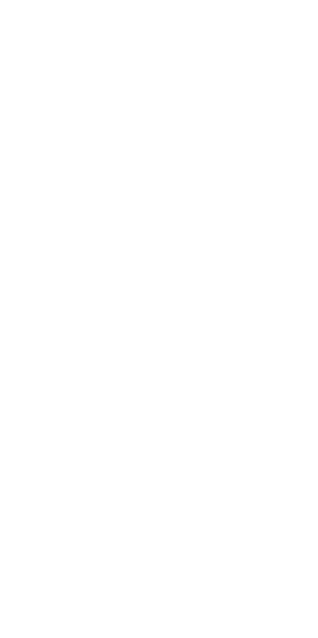scroll, scrollTop: 0, scrollLeft: 0, axis: both 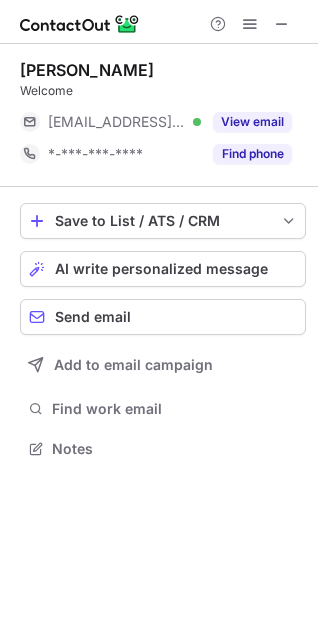 click on "Find work email" at bounding box center [175, 409] 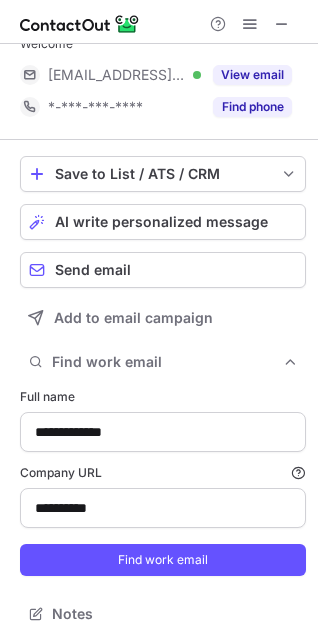 scroll, scrollTop: 53, scrollLeft: 0, axis: vertical 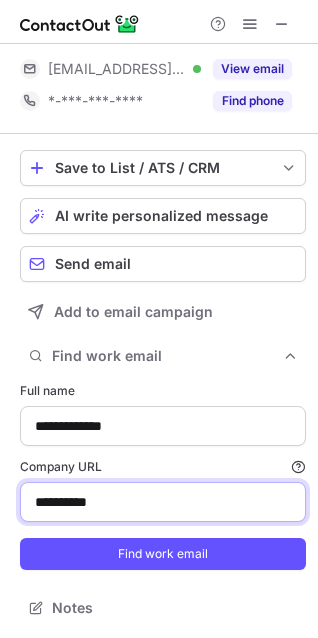click on "**********" at bounding box center [163, 502] 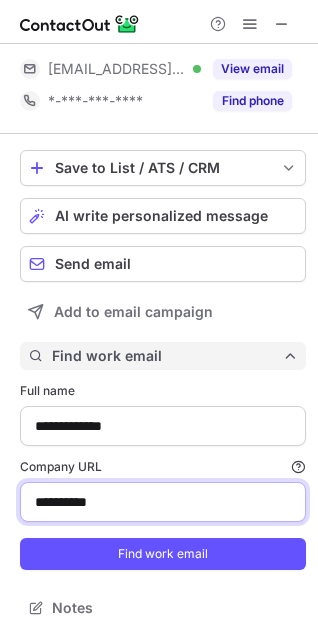 paste on "*****" 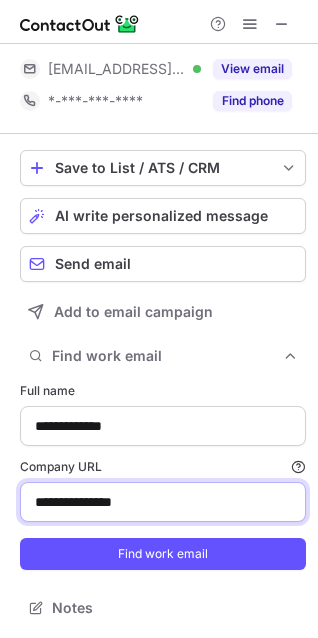 type on "**********" 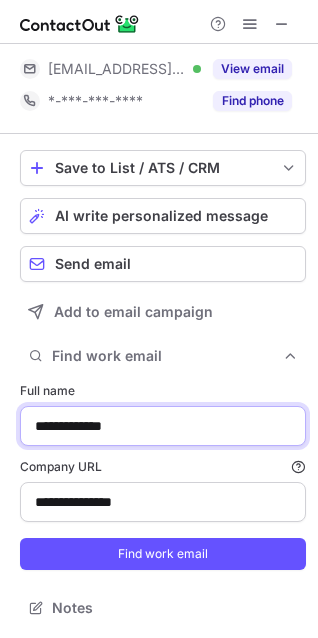 click on "**********" at bounding box center (163, 426) 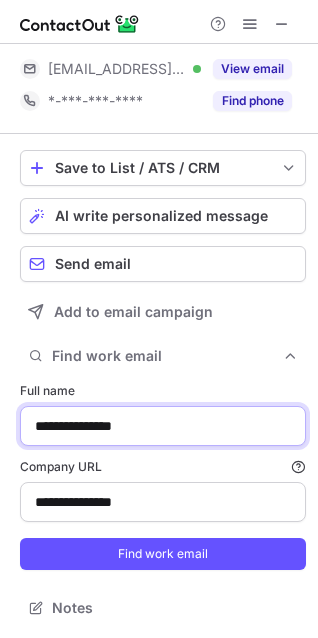 paste 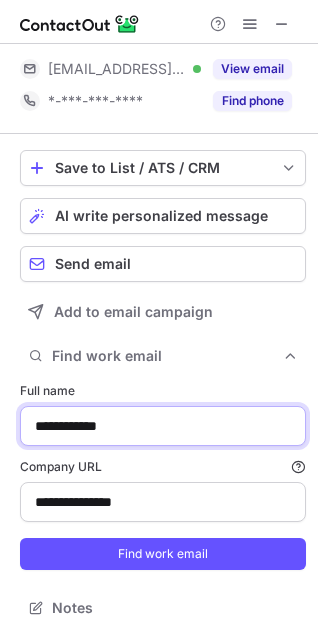 click on "Find work email" at bounding box center [163, 554] 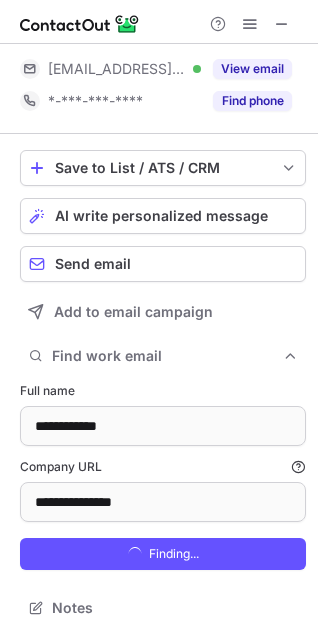 scroll, scrollTop: 10, scrollLeft: 10, axis: both 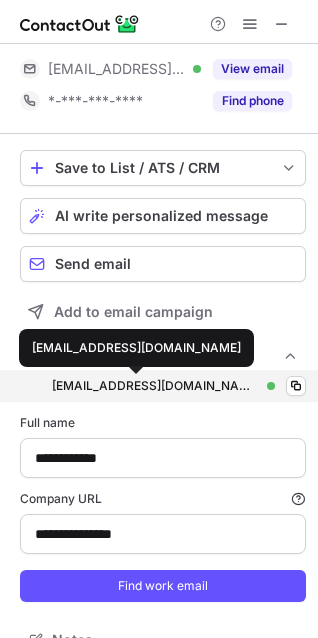 click on "chrisbrewer@bestretreats.co" at bounding box center (155, 386) 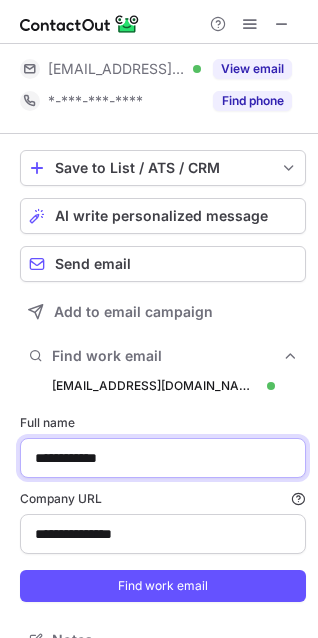 click on "**********" at bounding box center [163, 458] 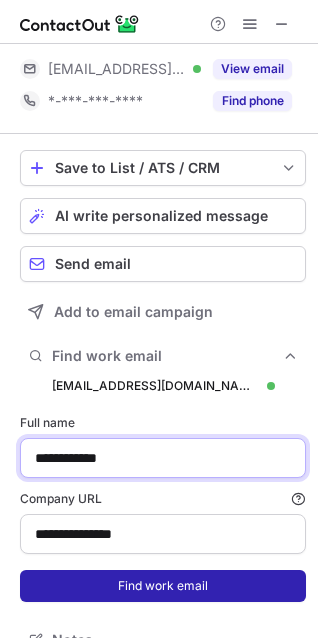 paste on "*" 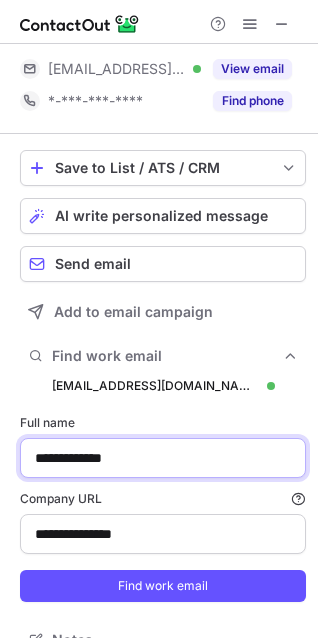 type on "**********" 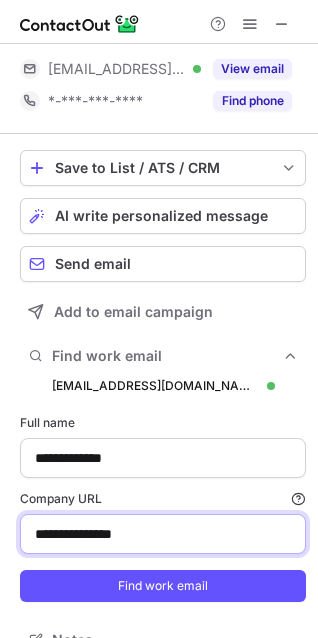 click on "**********" at bounding box center [163, 534] 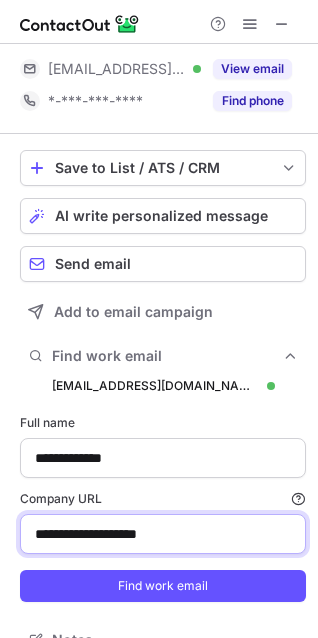type on "**********" 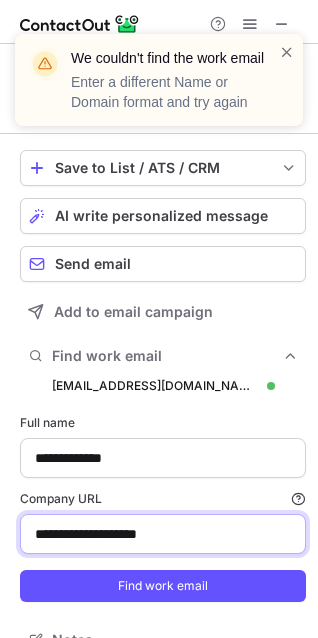 click on "**********" at bounding box center (163, 534) 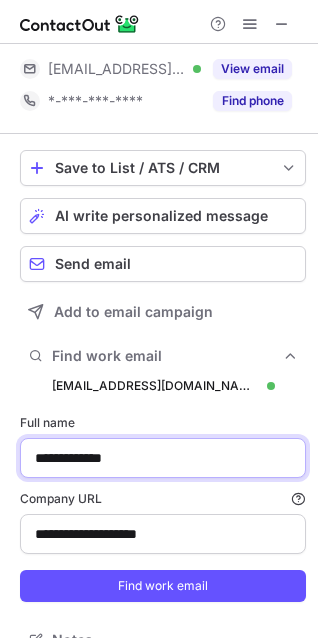 click on "**********" at bounding box center [163, 458] 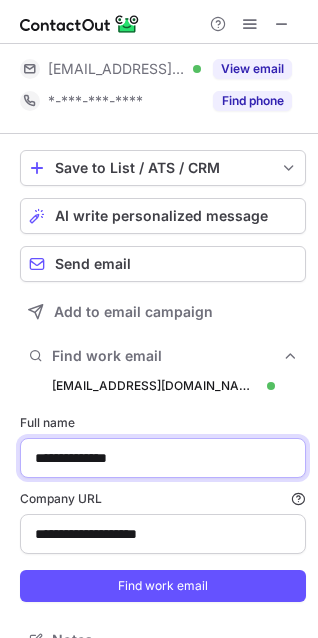 type on "**********" 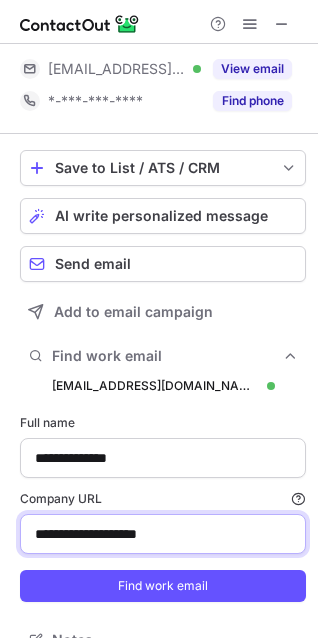click on "**********" at bounding box center (163, 534) 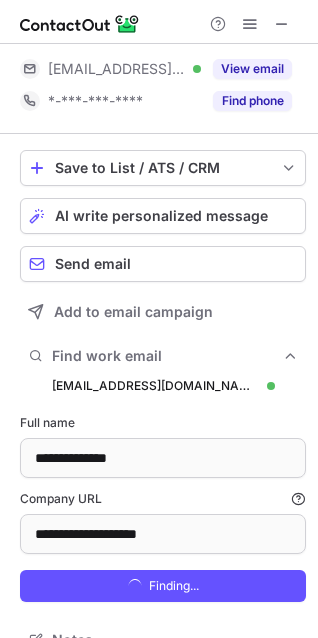 scroll, scrollTop: 10, scrollLeft: 10, axis: both 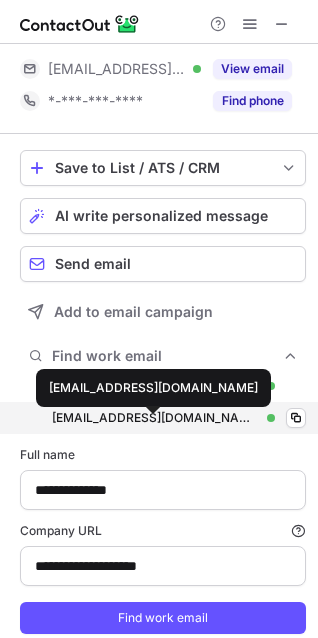click on "vfasso@forrestlogistics.com" at bounding box center (155, 418) 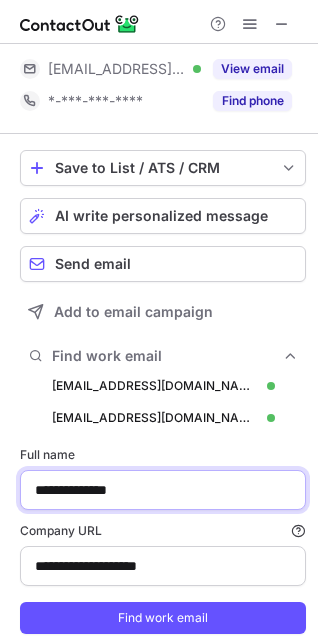 click on "**********" at bounding box center (163, 490) 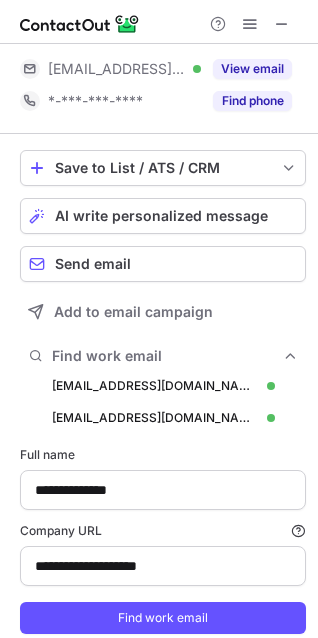 click on "**********" at bounding box center [163, 540] 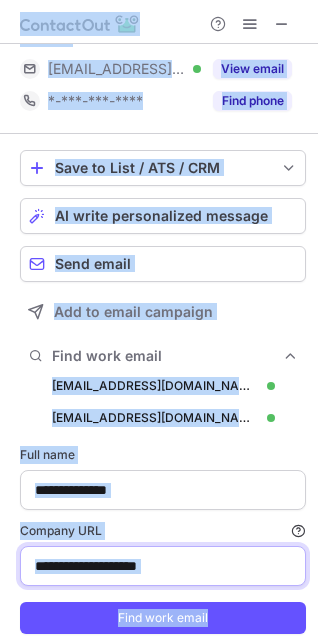 click on "**********" at bounding box center (163, 566) 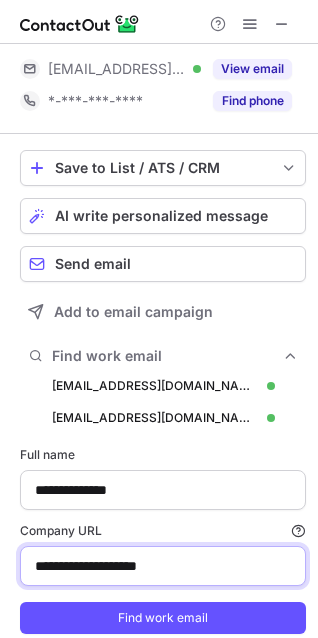 paste 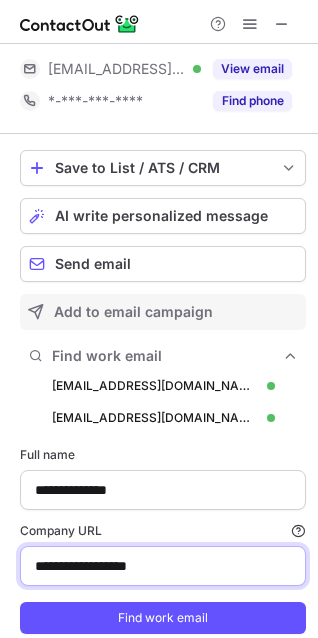 type on "**********" 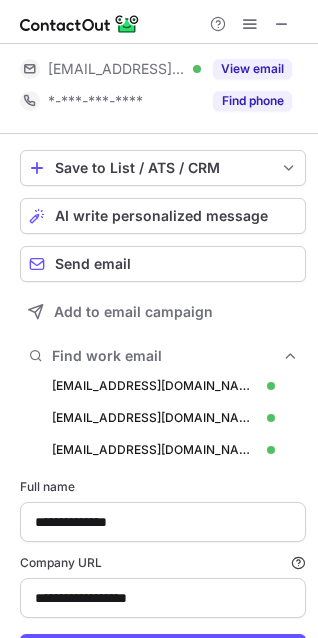 scroll, scrollTop: 10, scrollLeft: 10, axis: both 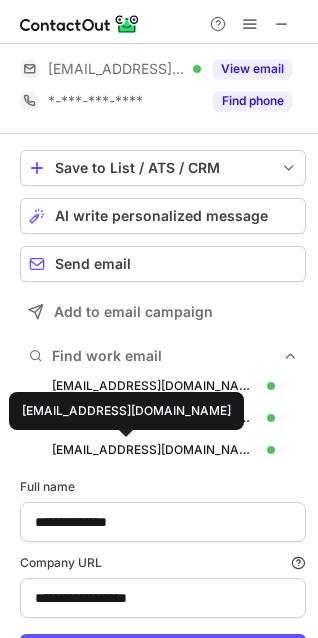 click on "lauren@revivemyspaces.com" at bounding box center (155, 450) 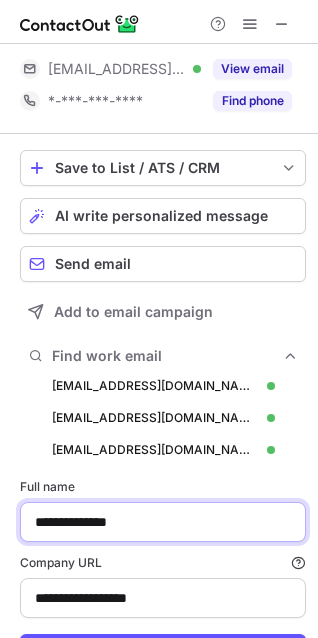 click on "**********" at bounding box center [163, 522] 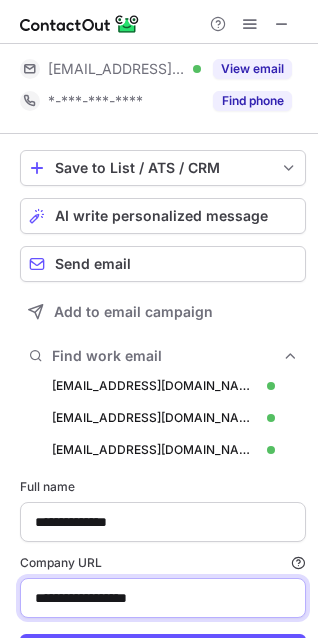 click on "**********" at bounding box center [163, 598] 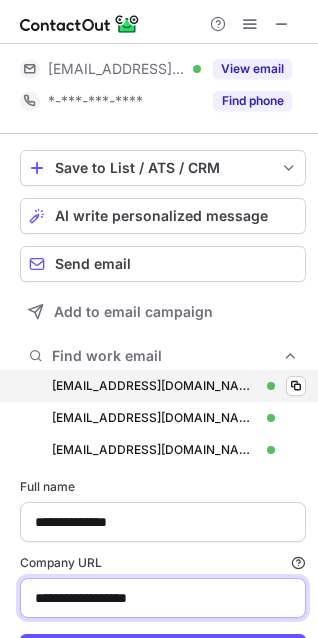 type on "**********" 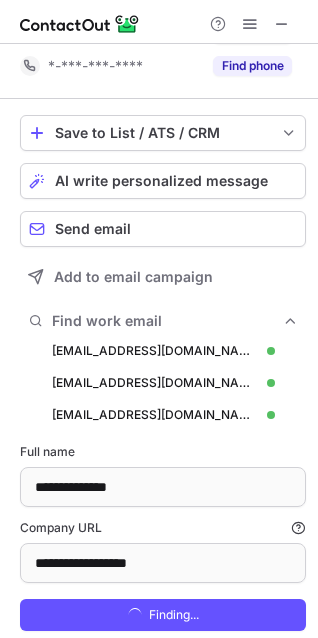 scroll, scrollTop: 149, scrollLeft: 0, axis: vertical 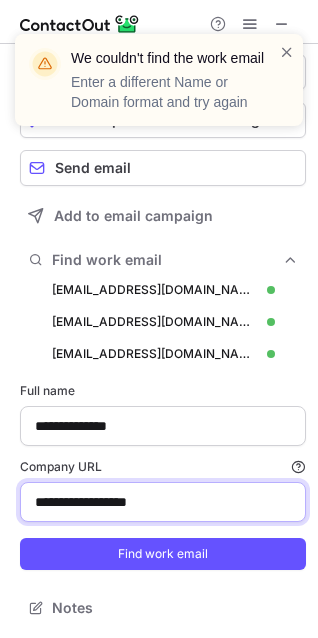 click on "**********" at bounding box center [163, 502] 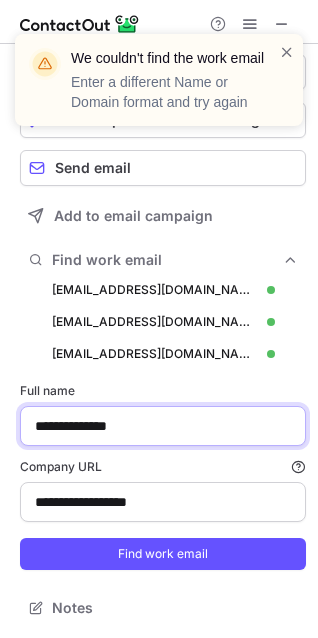 click on "**********" at bounding box center [163, 426] 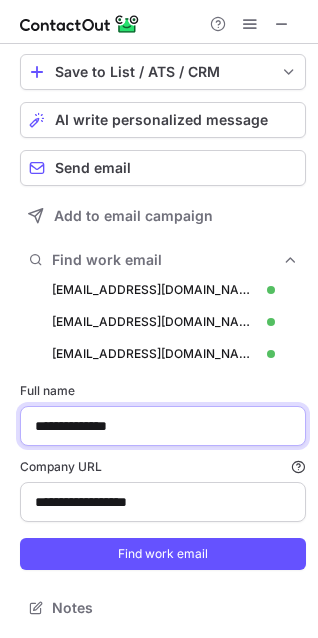 paste 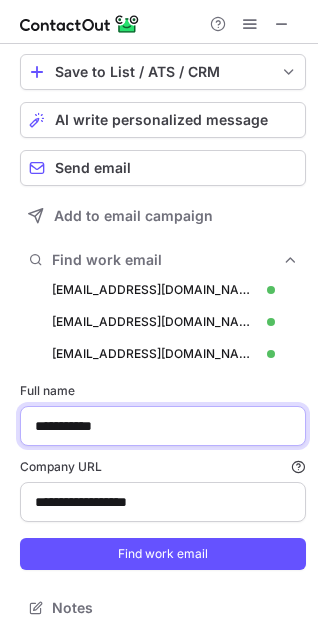 type on "**********" 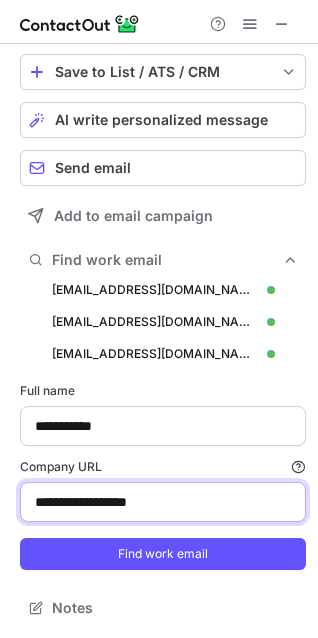 click on "**********" at bounding box center (163, 502) 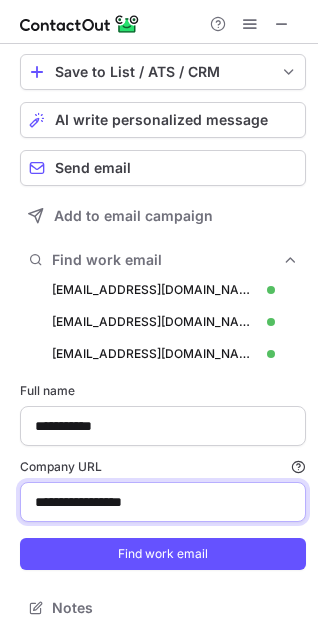 type on "**********" 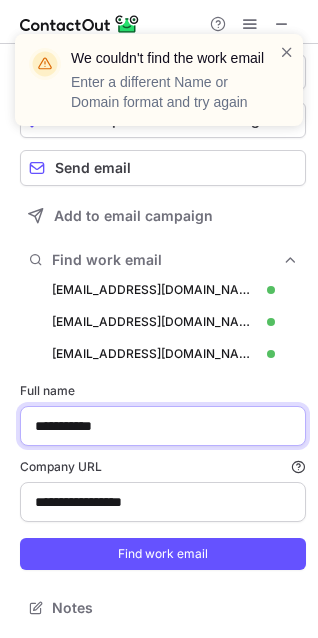 click on "**********" at bounding box center [163, 426] 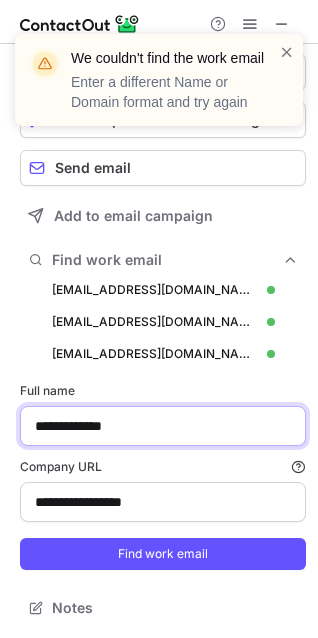 type on "**********" 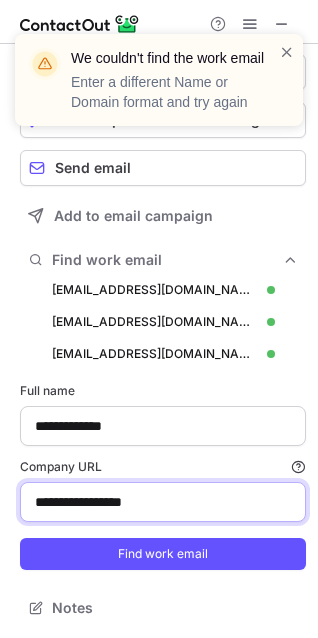 click on "**********" at bounding box center [163, 502] 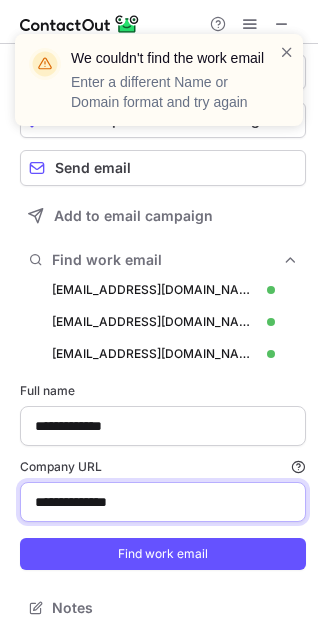 type on "**********" 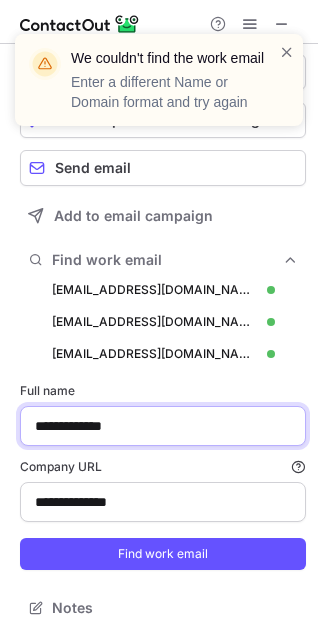 click on "**********" at bounding box center (163, 426) 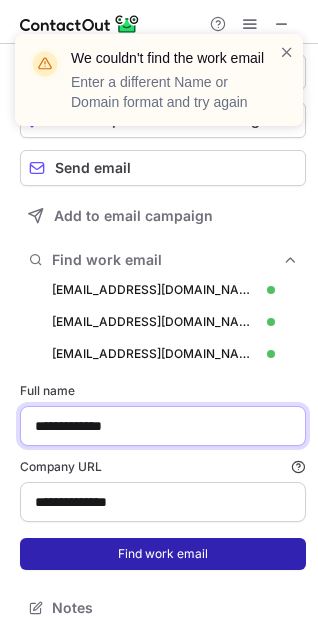 paste 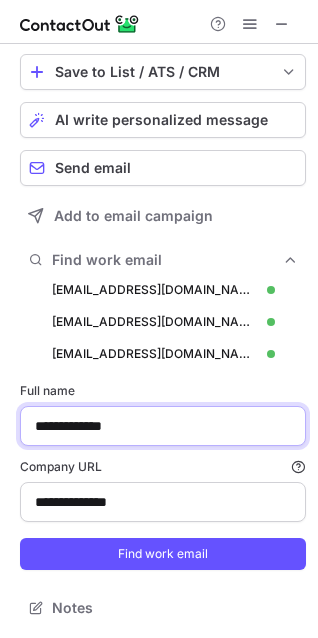 type on "**********" 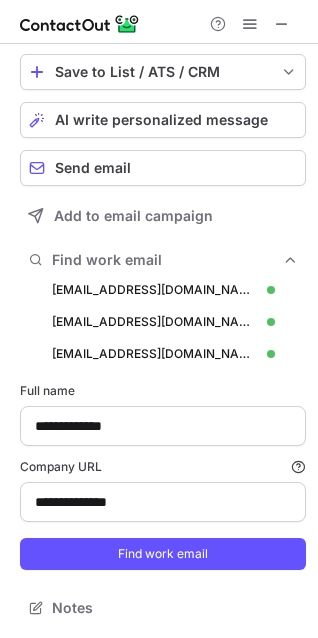 click on "**********" at bounding box center [163, 476] 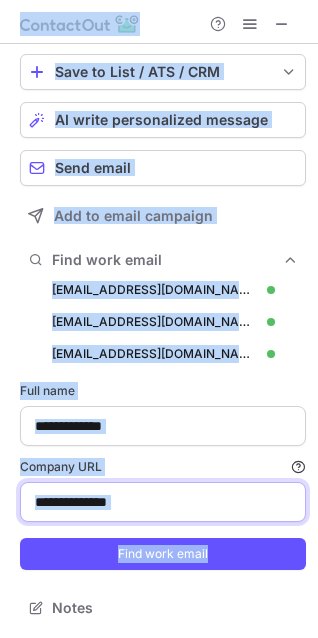 click on "**********" at bounding box center [163, 502] 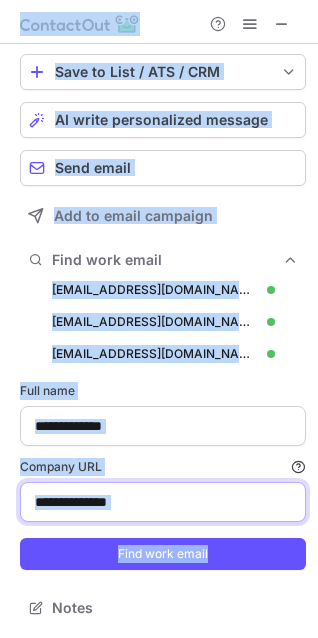 click on "**********" at bounding box center [163, 502] 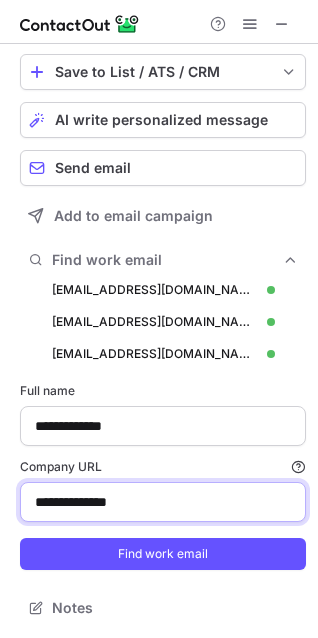 paste on "**" 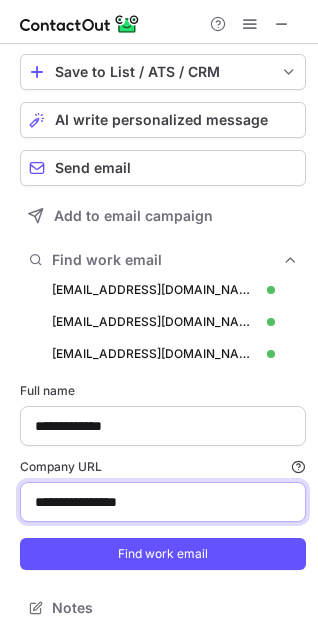 type on "**********" 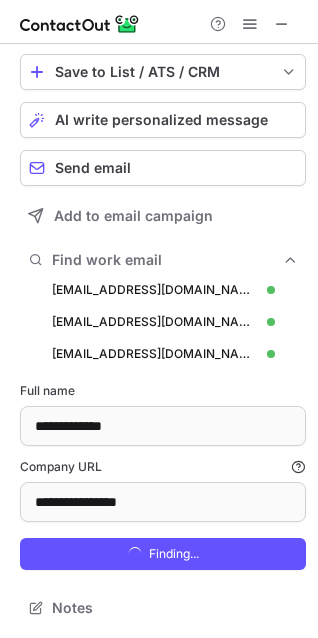 scroll, scrollTop: 10, scrollLeft: 10, axis: both 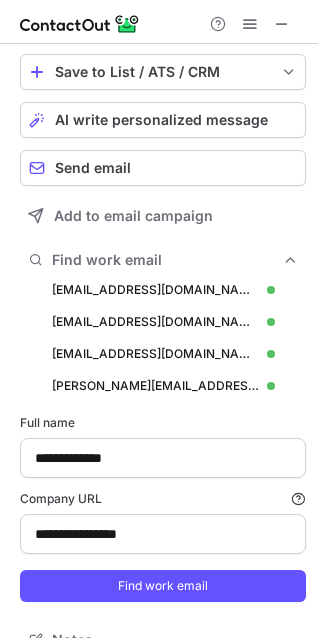 click on "bruce@hawaii-aloha.com bruce@hawaii-aloha.com Verified Copy" at bounding box center (163, 386) 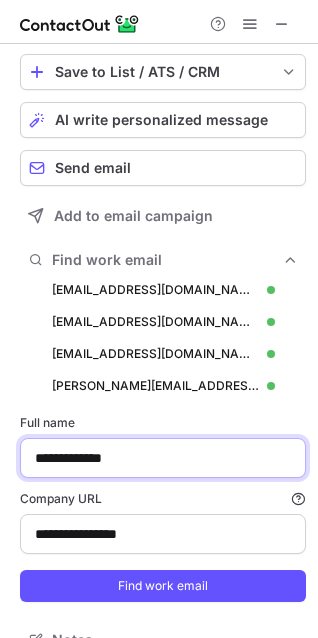 click on "**********" at bounding box center [163, 458] 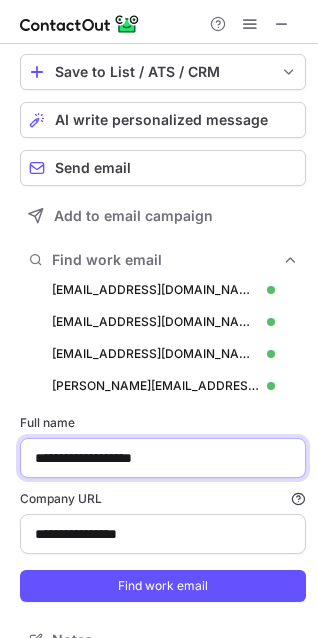 type on "**********" 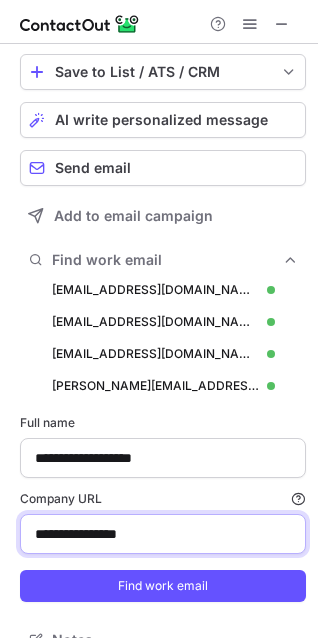 click on "**********" at bounding box center (163, 534) 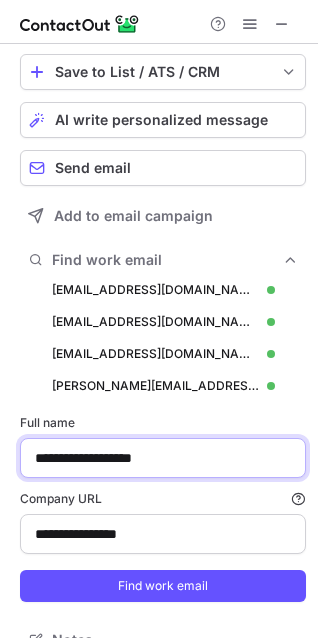 click on "**********" at bounding box center (163, 458) 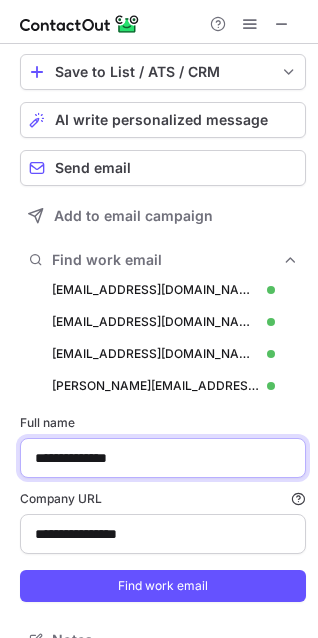 click on "Find work email" at bounding box center [163, 586] 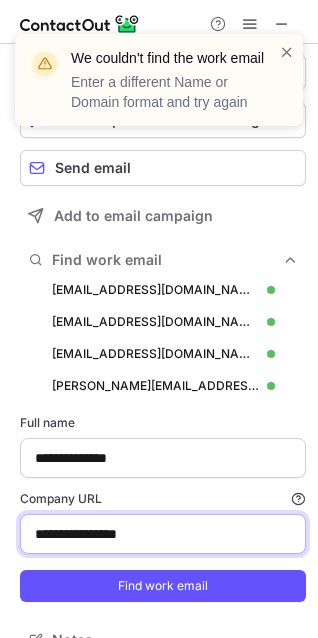 click on "**********" at bounding box center [163, 534] 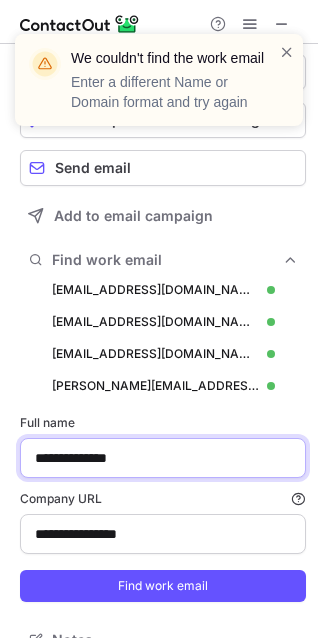 click on "**********" at bounding box center [163, 458] 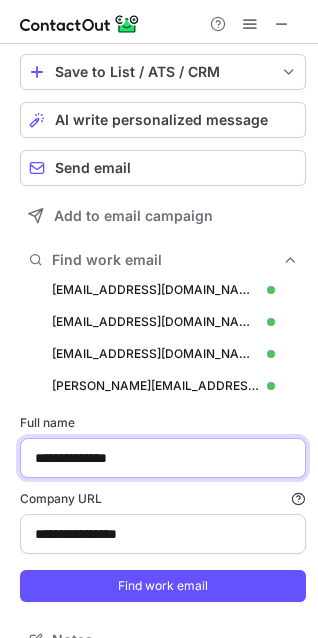 click on "**********" at bounding box center (163, 458) 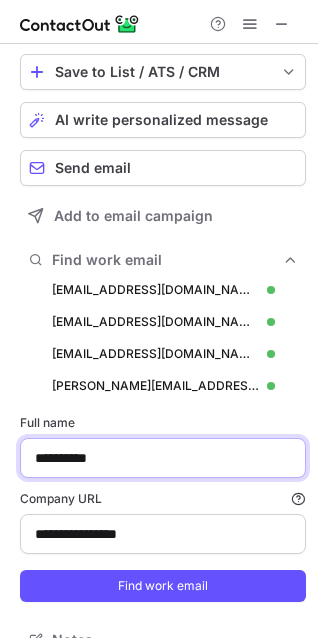 type on "**********" 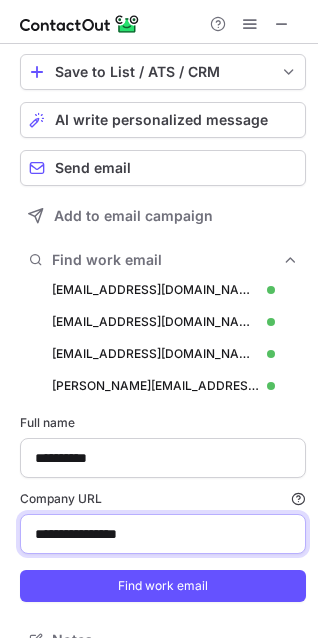 click on "**********" at bounding box center (163, 534) 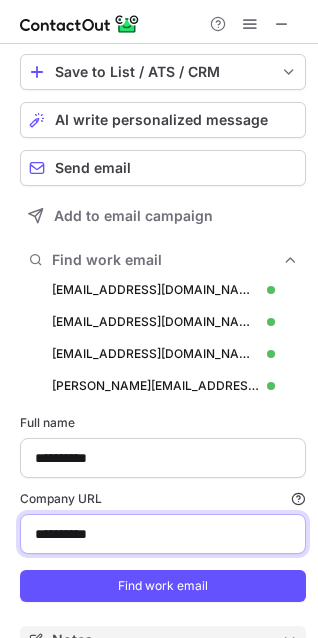 paste on "**********" 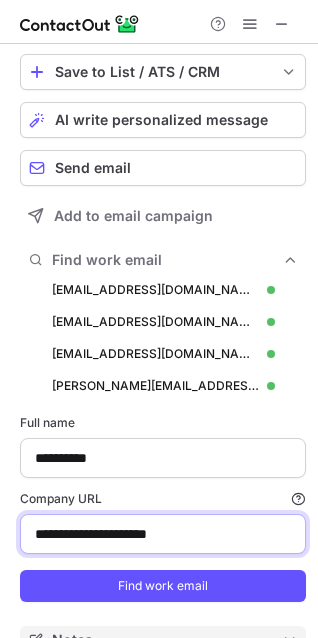 type on "**********" 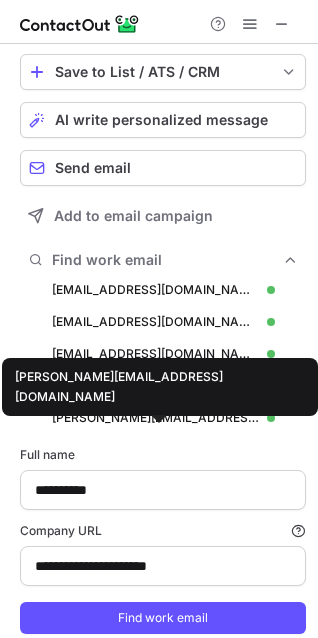 scroll, scrollTop: 10, scrollLeft: 10, axis: both 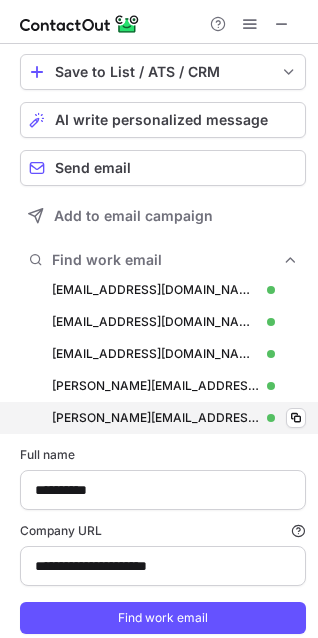 click on "juan@cashforyourhomeusa.com juan@cashforyourhomeusa.com Verified Copy" at bounding box center (163, 418) 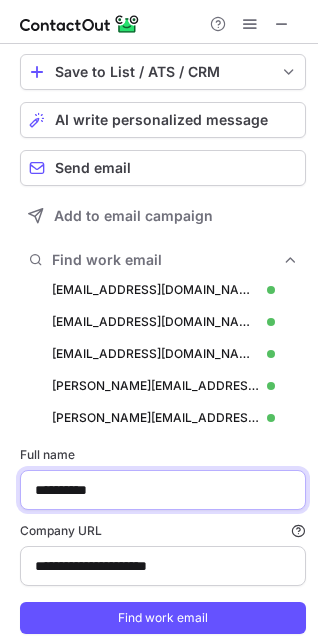 click on "**********" at bounding box center [163, 490] 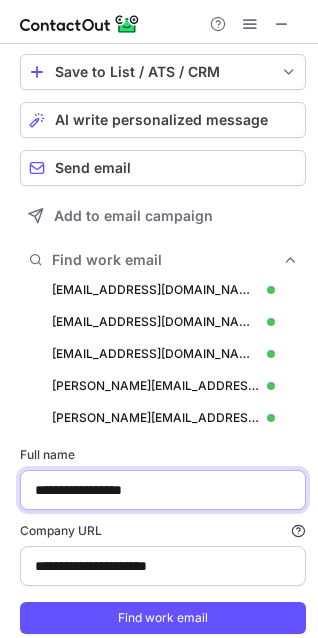 type on "**********" 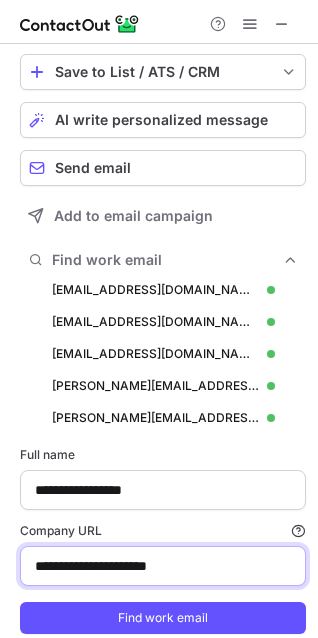 click on "**********" at bounding box center (163, 566) 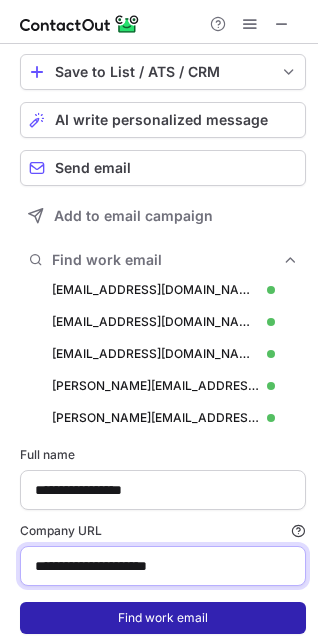 paste 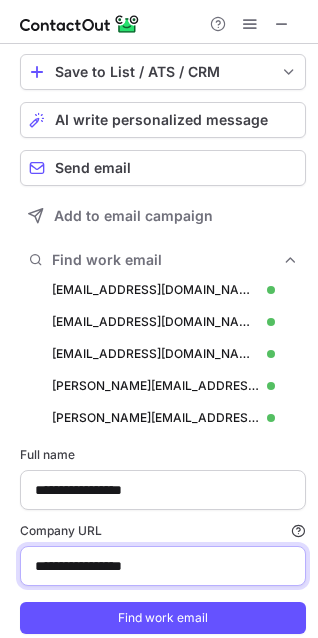 click on "Find work email" at bounding box center (163, 618) 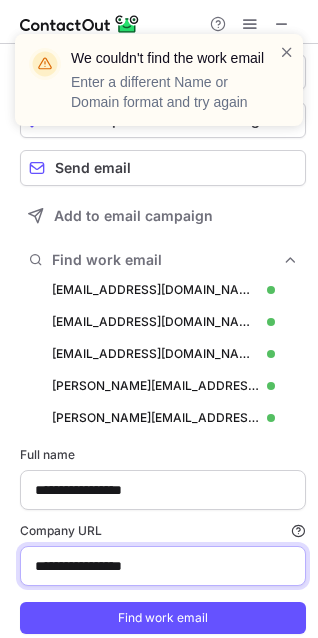 click on "**********" at bounding box center [163, 566] 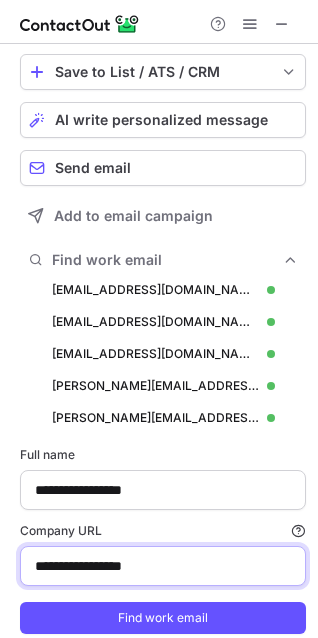 paste 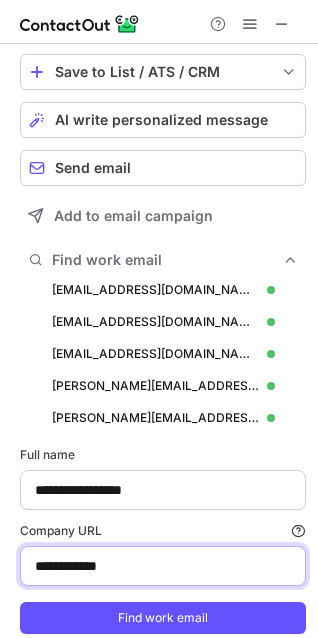 type on "**********" 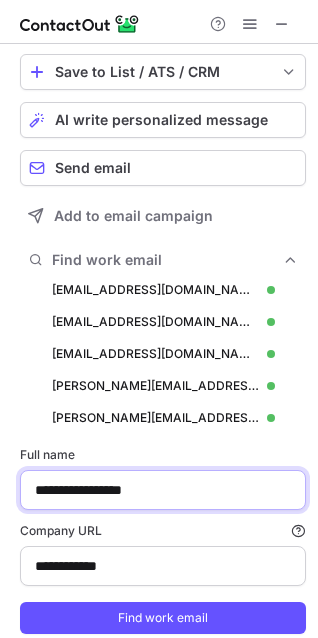 click on "**********" at bounding box center [163, 490] 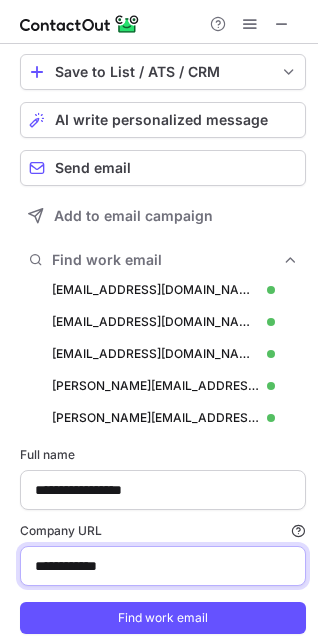click on "**********" at bounding box center [163, 566] 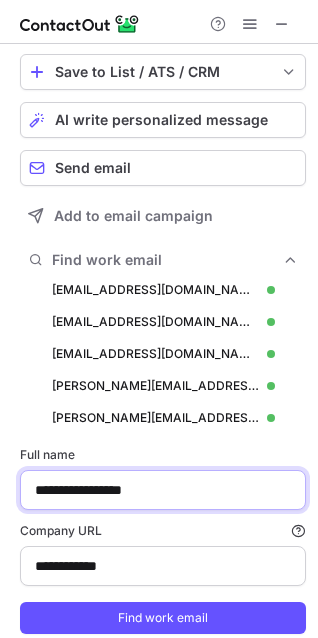 click on "**********" at bounding box center [163, 490] 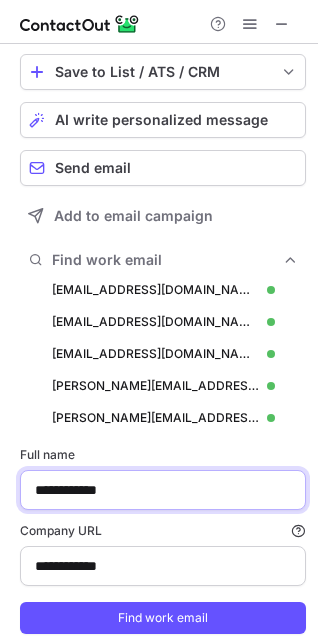 type on "**********" 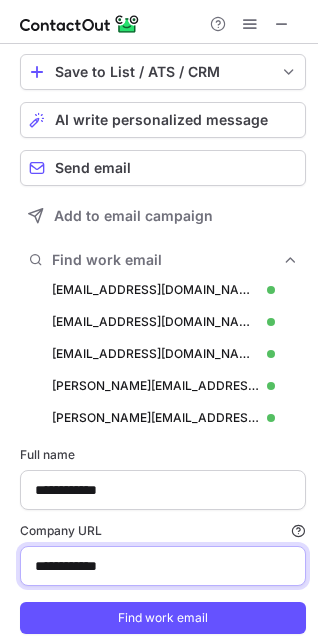 click on "**********" at bounding box center (163, 566) 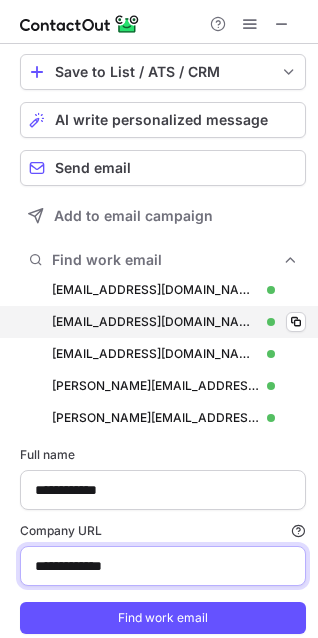 type on "**********" 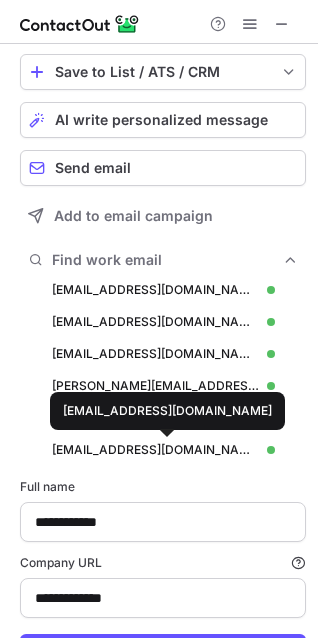 scroll, scrollTop: 10, scrollLeft: 10, axis: both 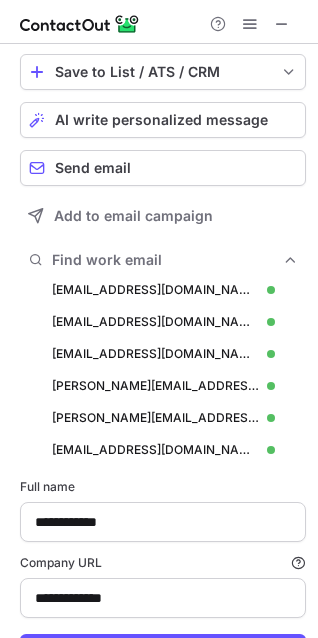 click on "**********" at bounding box center (163, 572) 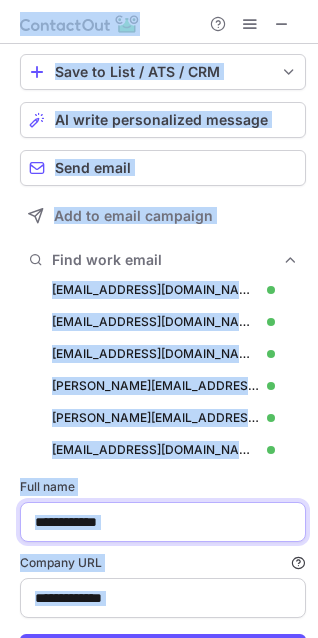 drag, startPoint x: 134, startPoint y: 510, endPoint x: 138, endPoint y: 520, distance: 10.770329 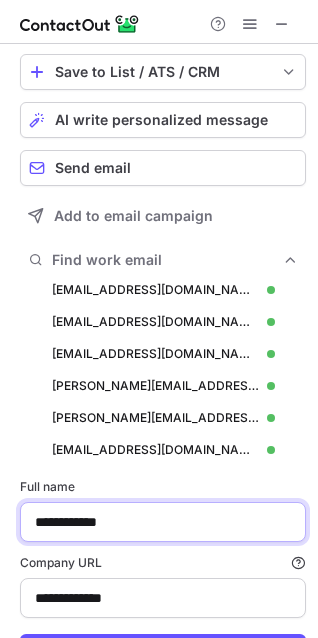 paste 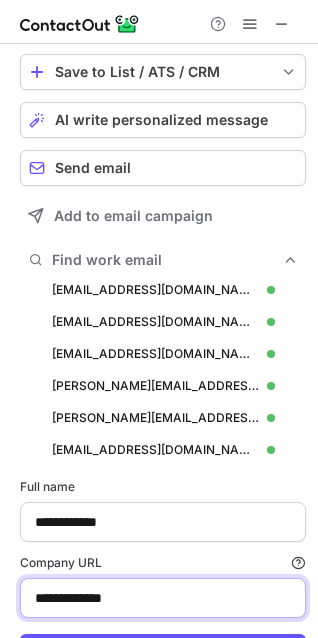 click on "**********" at bounding box center [163, 598] 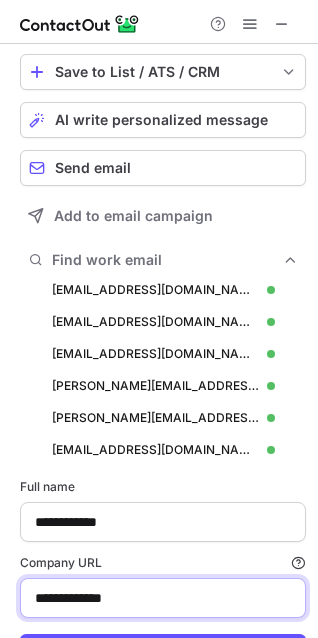 paste 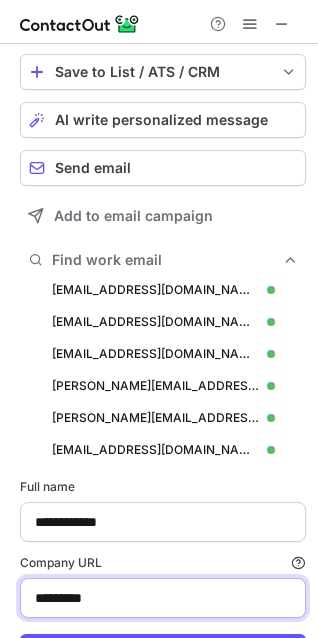 type on "*********" 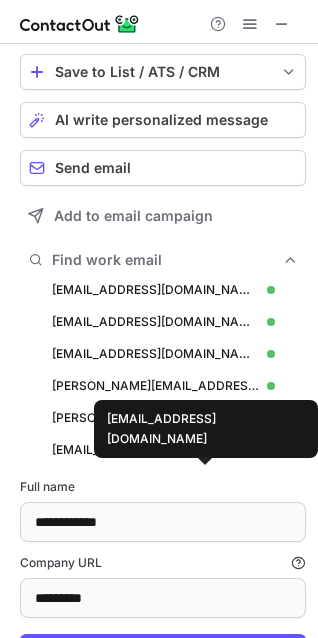 scroll, scrollTop: 10, scrollLeft: 10, axis: both 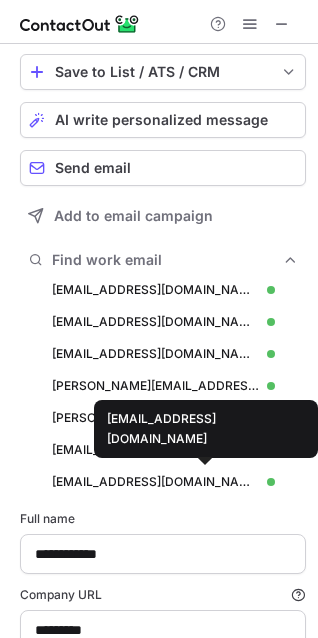 click on "**********" at bounding box center (163, 604) 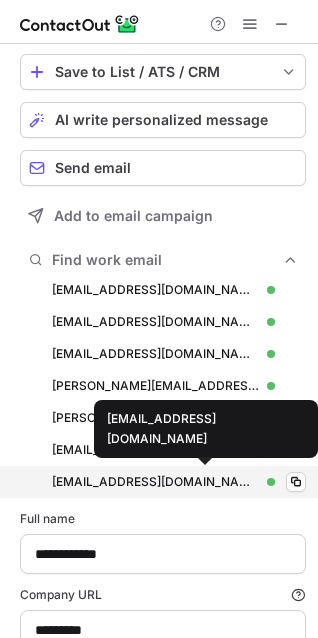click on "nbarz@docva.com" at bounding box center (155, 482) 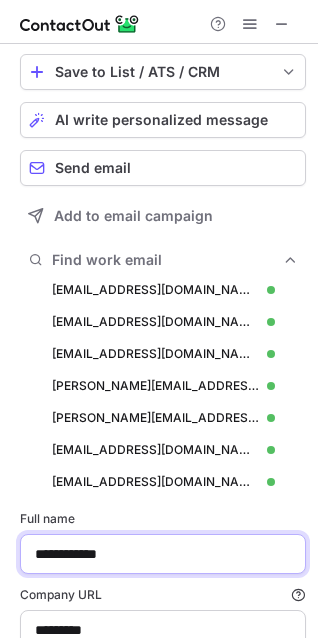 click on "**********" at bounding box center (163, 554) 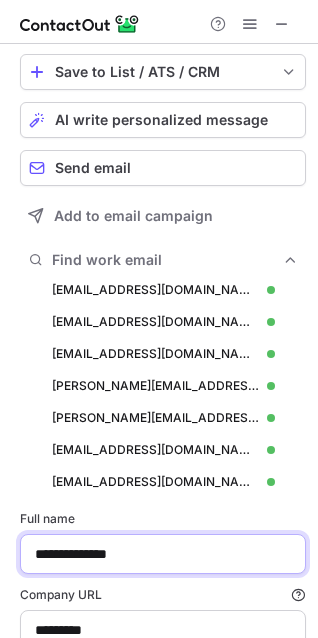 type on "**********" 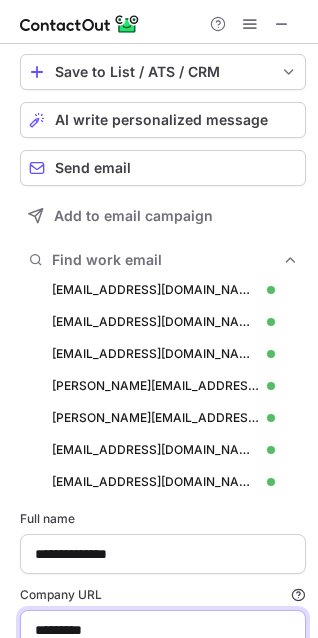 click on "*********" at bounding box center [163, 630] 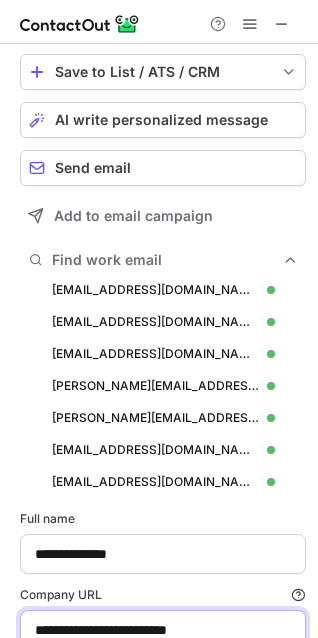 type on "**********" 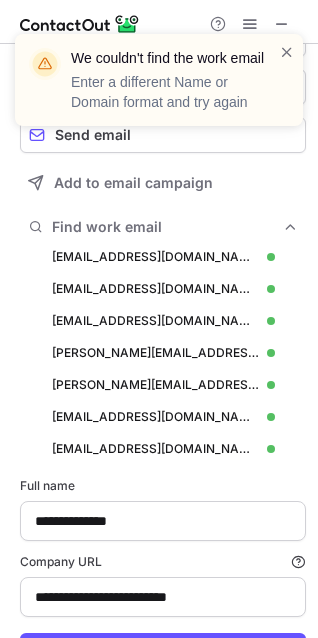 scroll, scrollTop: 277, scrollLeft: 0, axis: vertical 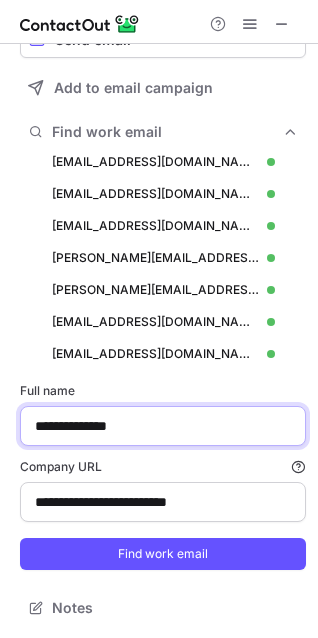 click on "**********" at bounding box center (163, 426) 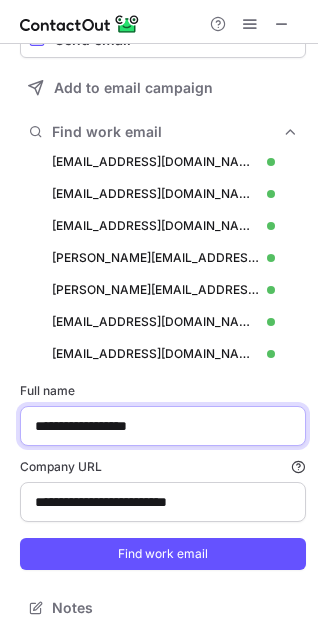 type on "**********" 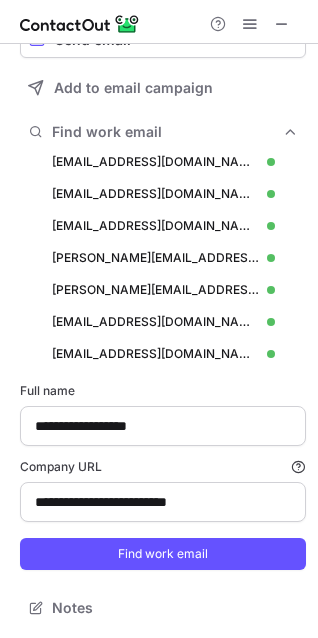 click on "**********" at bounding box center [163, 476] 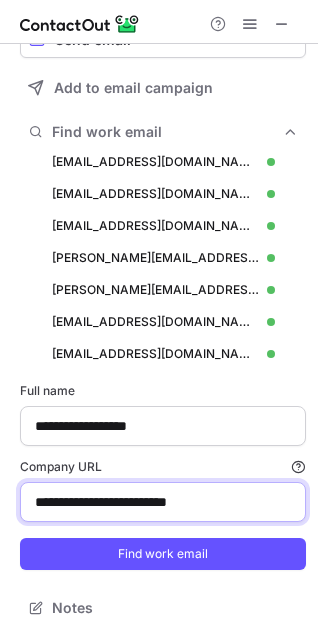 click on "**********" at bounding box center (163, 502) 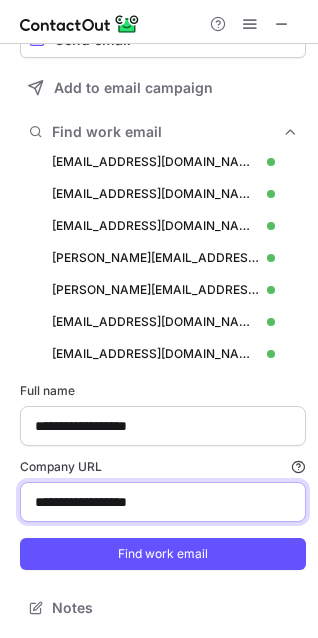 type on "**********" 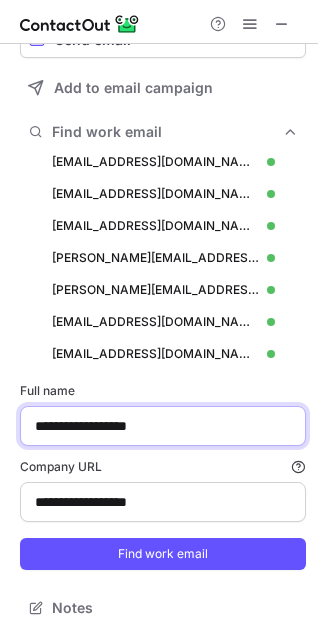click on "**********" at bounding box center [163, 426] 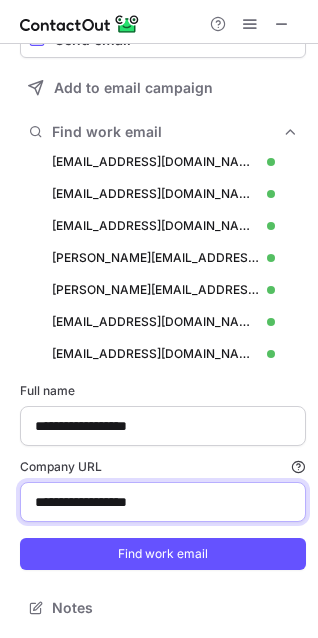 click on "**********" at bounding box center (163, 502) 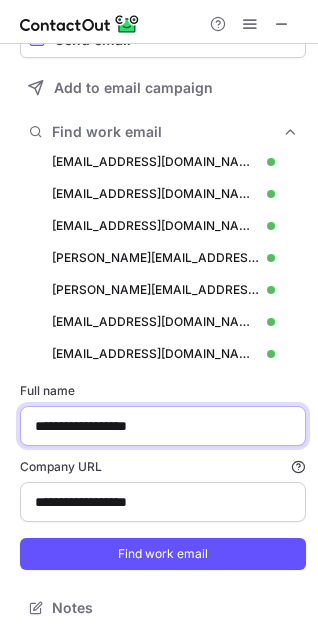 click on "**********" at bounding box center [163, 426] 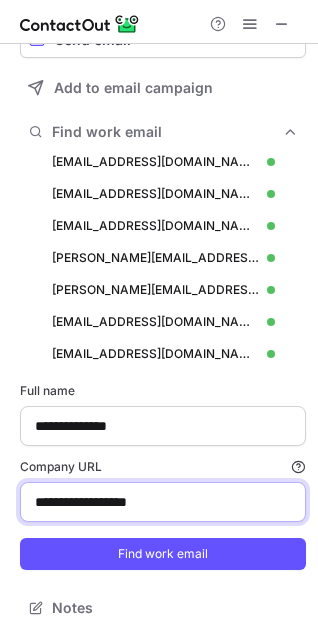 click on "**********" at bounding box center (163, 502) 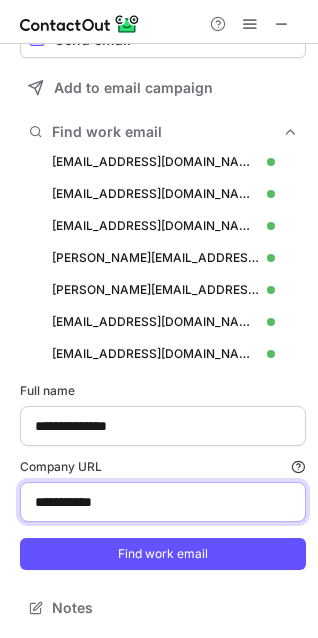 type on "**********" 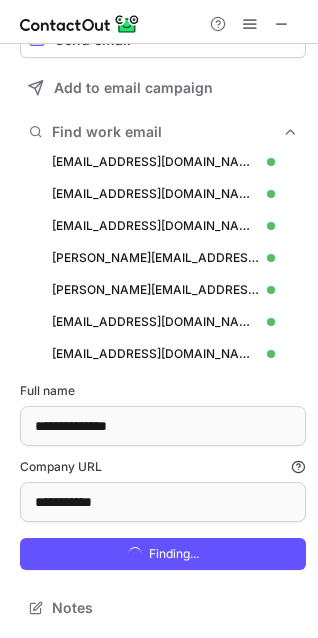 scroll, scrollTop: 10, scrollLeft: 10, axis: both 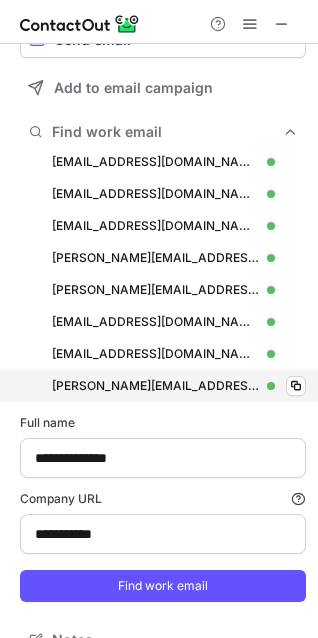 click on "beth.forester@animoto.com beth.forester@animoto.com Verified Copy" at bounding box center (163, 386) 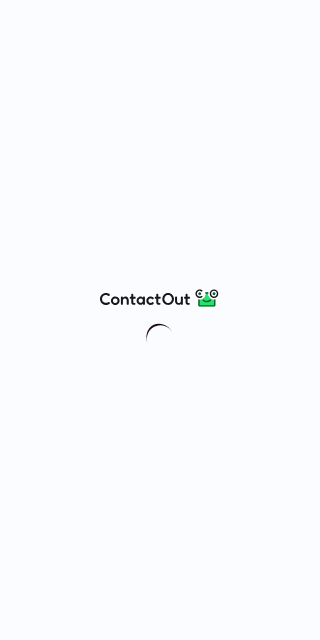 scroll, scrollTop: 0, scrollLeft: 0, axis: both 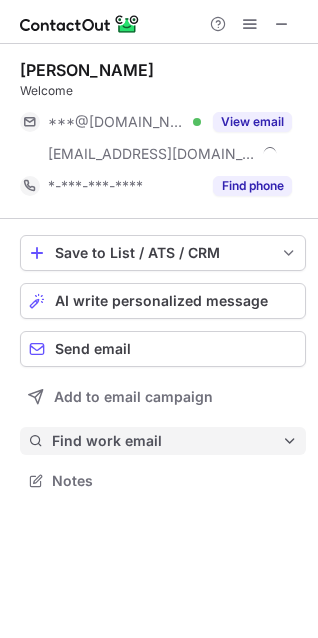 click on "Find work email" at bounding box center (167, 441) 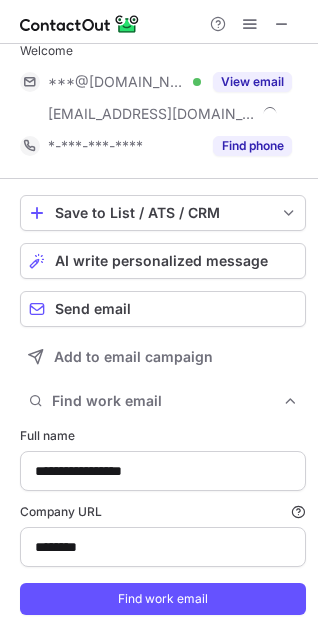 scroll, scrollTop: 0, scrollLeft: 0, axis: both 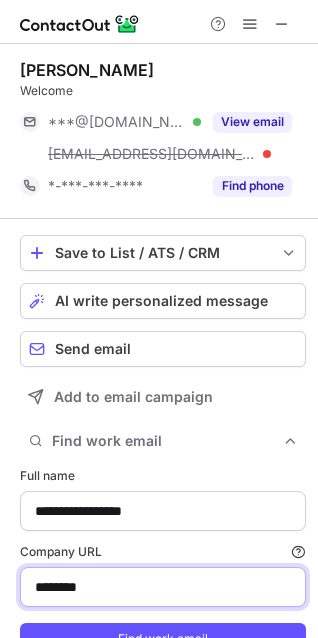 click on "********" at bounding box center [163, 587] 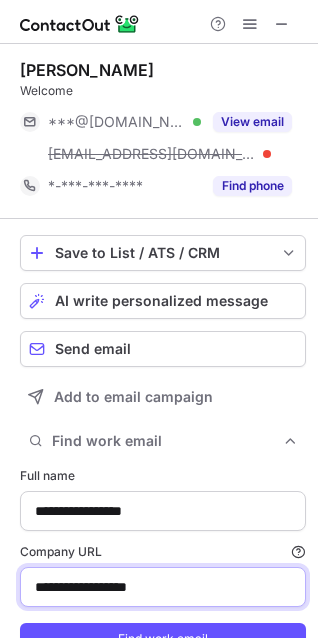 type on "**********" 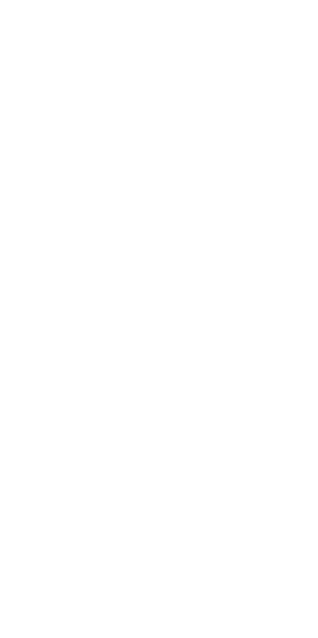 scroll, scrollTop: 0, scrollLeft: 0, axis: both 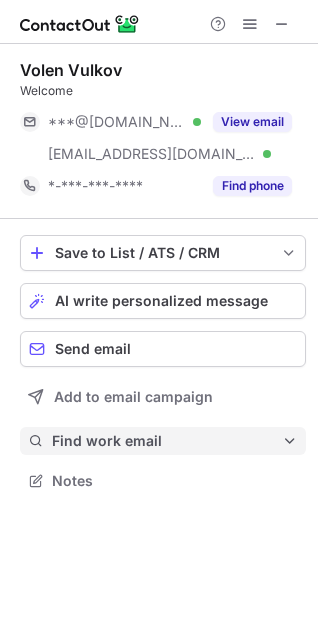 click on "Find work email" at bounding box center [163, 441] 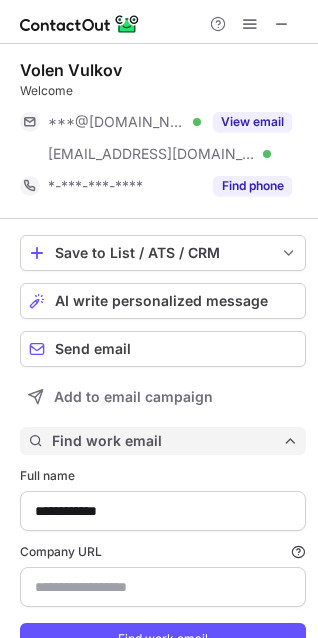 scroll, scrollTop: 10, scrollLeft: 10, axis: both 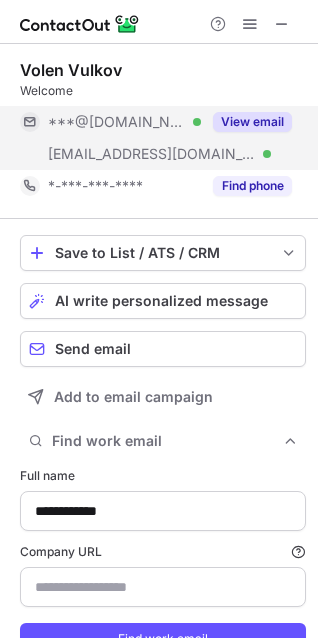 click on "***@gmail.com Verified ***@enhancv.com Verified View email" at bounding box center [163, 138] 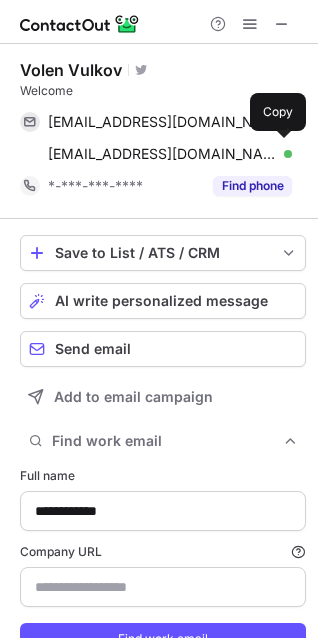 click on "volen@enhancv.com" at bounding box center (162, 154) 